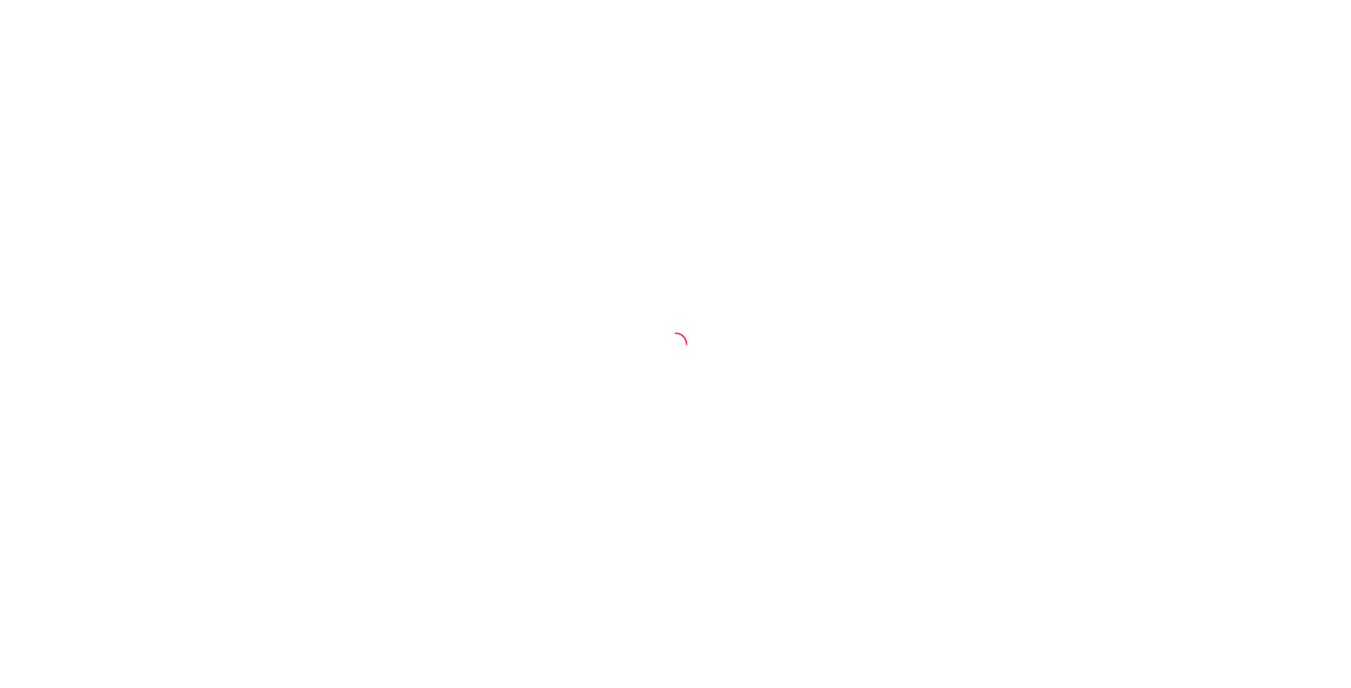 scroll, scrollTop: 0, scrollLeft: 0, axis: both 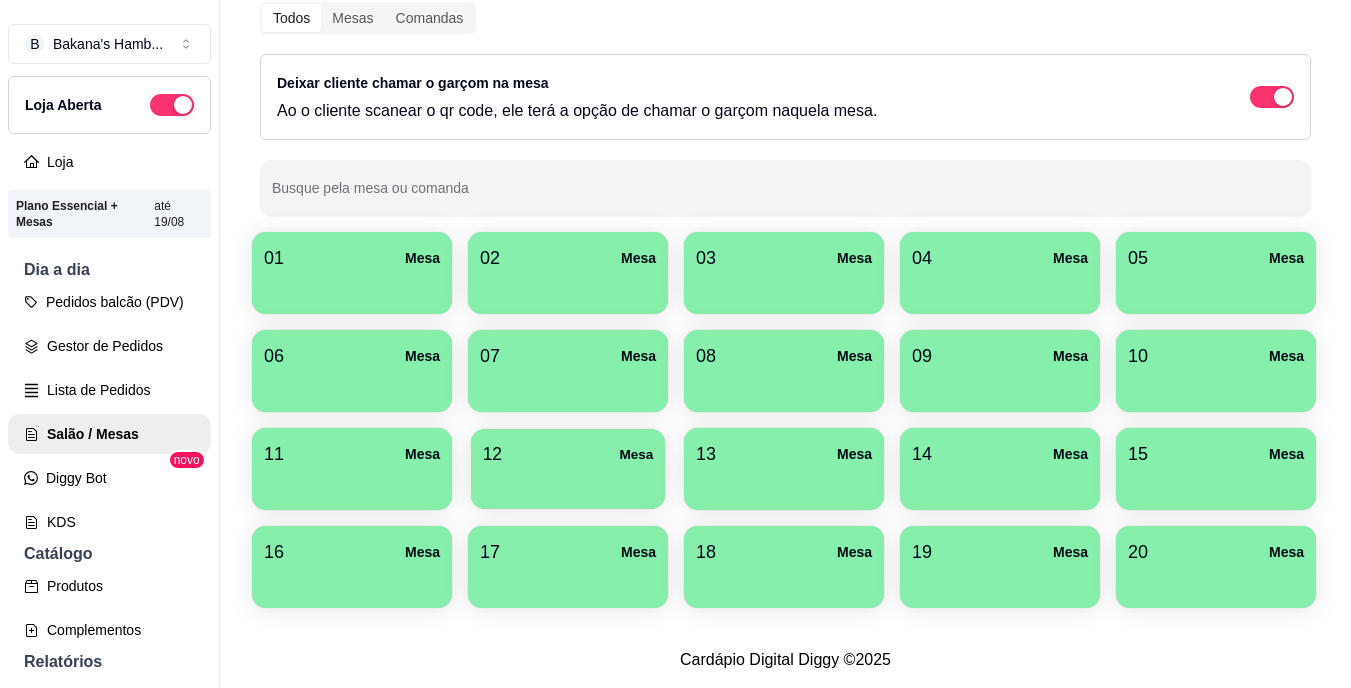 click on "12 Mesa" at bounding box center [568, 454] 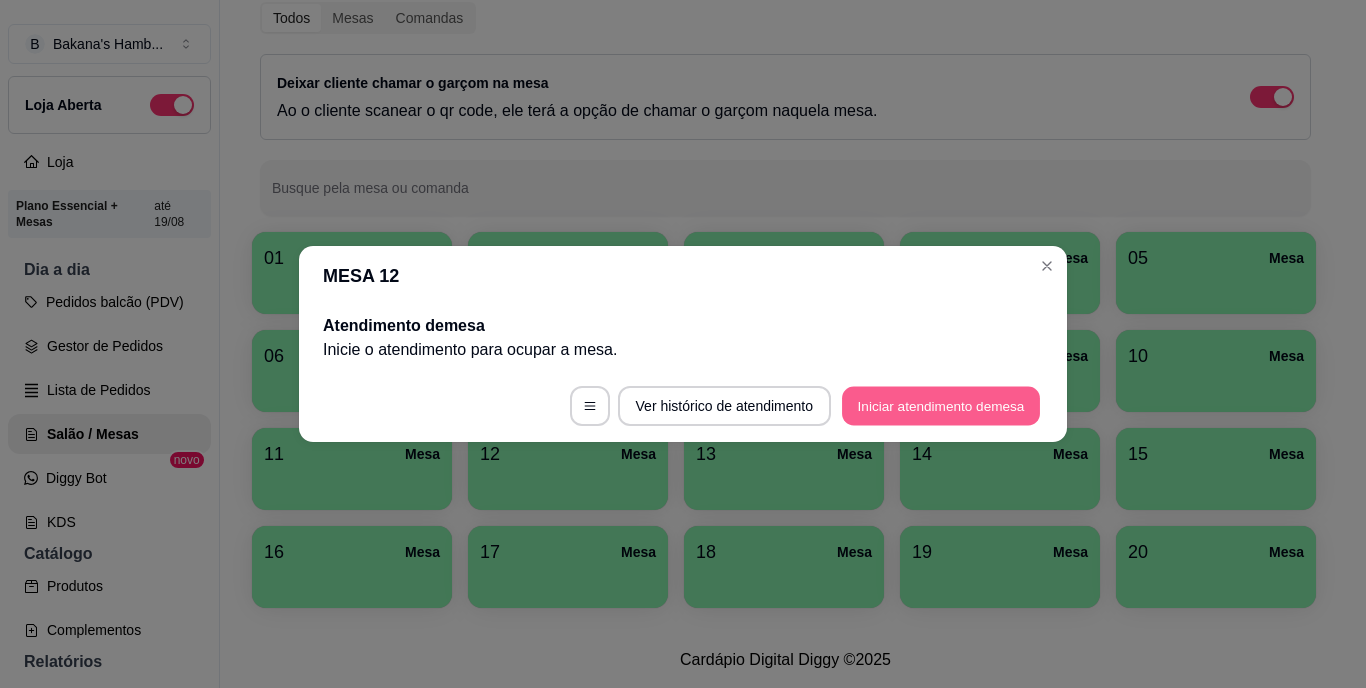click on "Iniciar atendimento de  mesa" at bounding box center [941, 406] 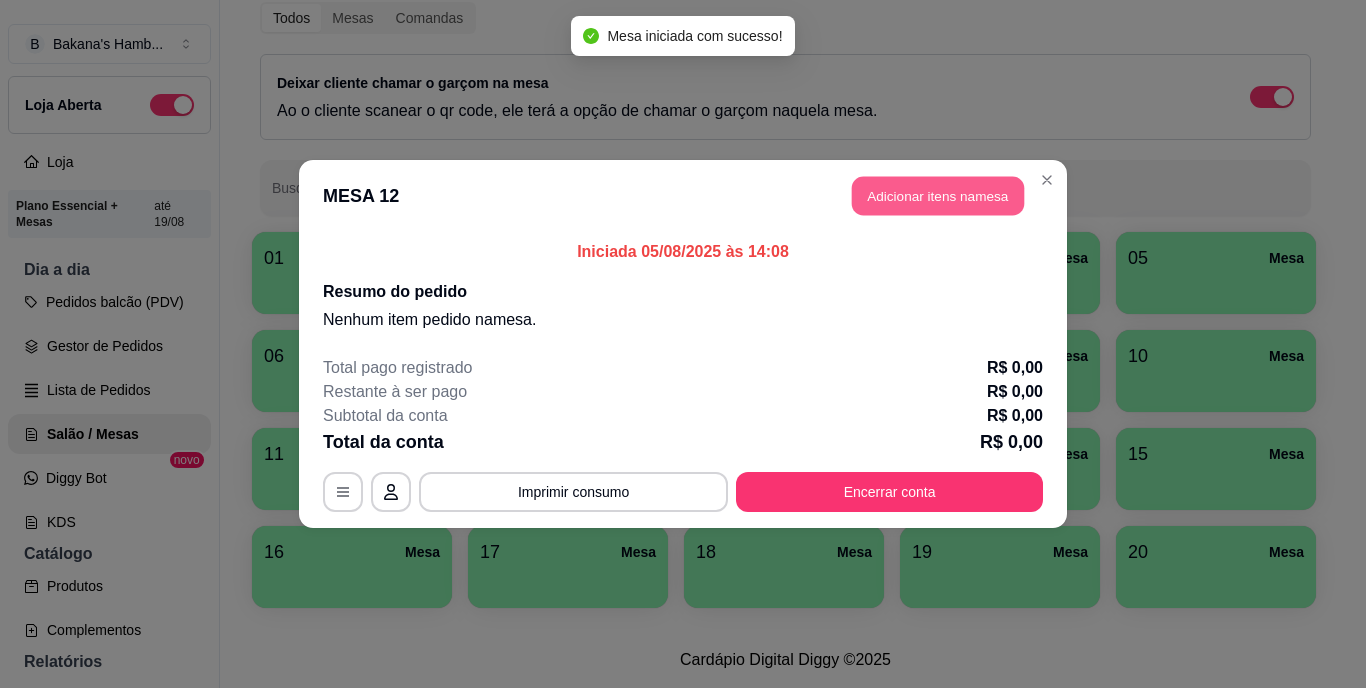 click on "Adicionar itens na  mesa" at bounding box center (938, 196) 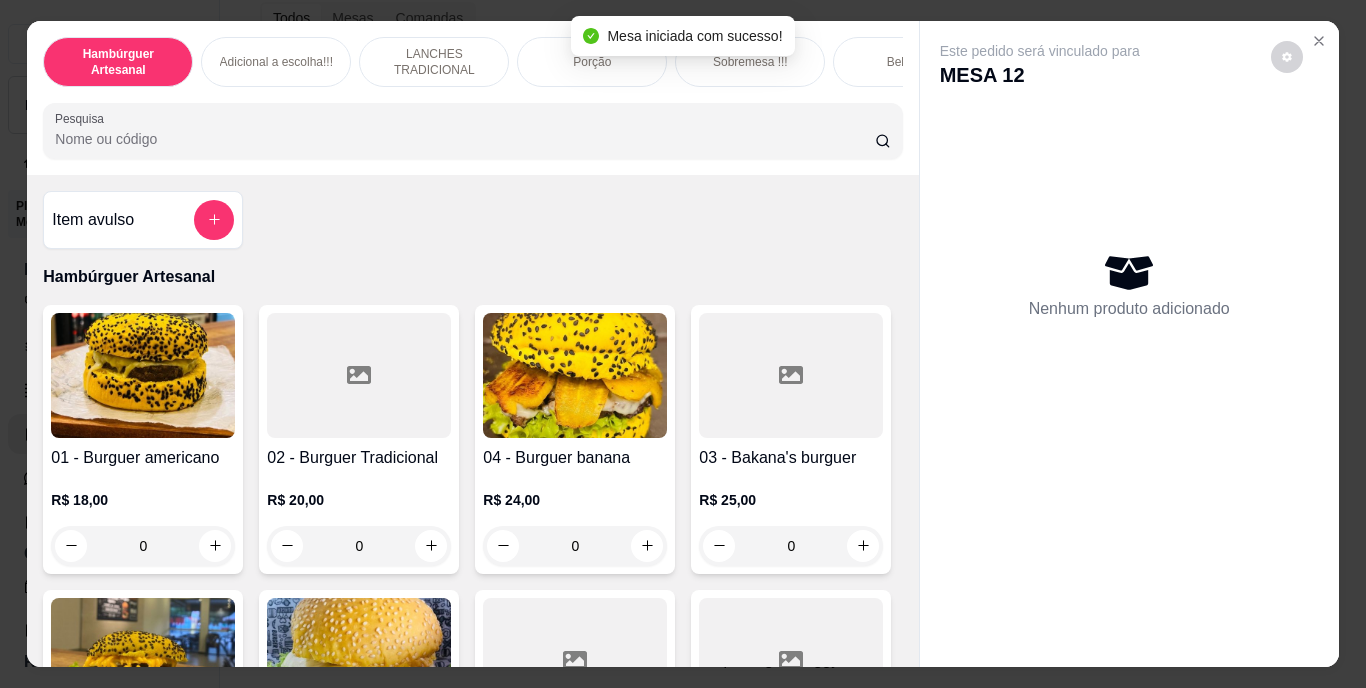 click on "Pesquisa" at bounding box center (465, 139) 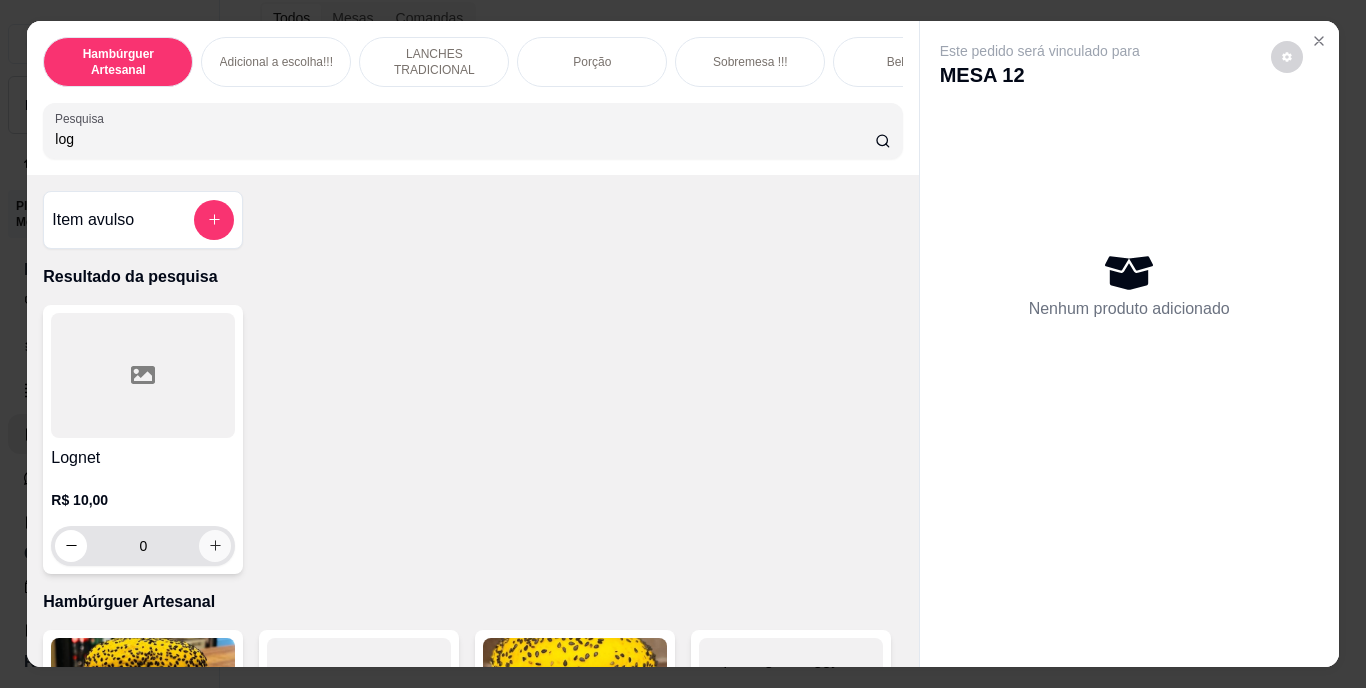 type on "log" 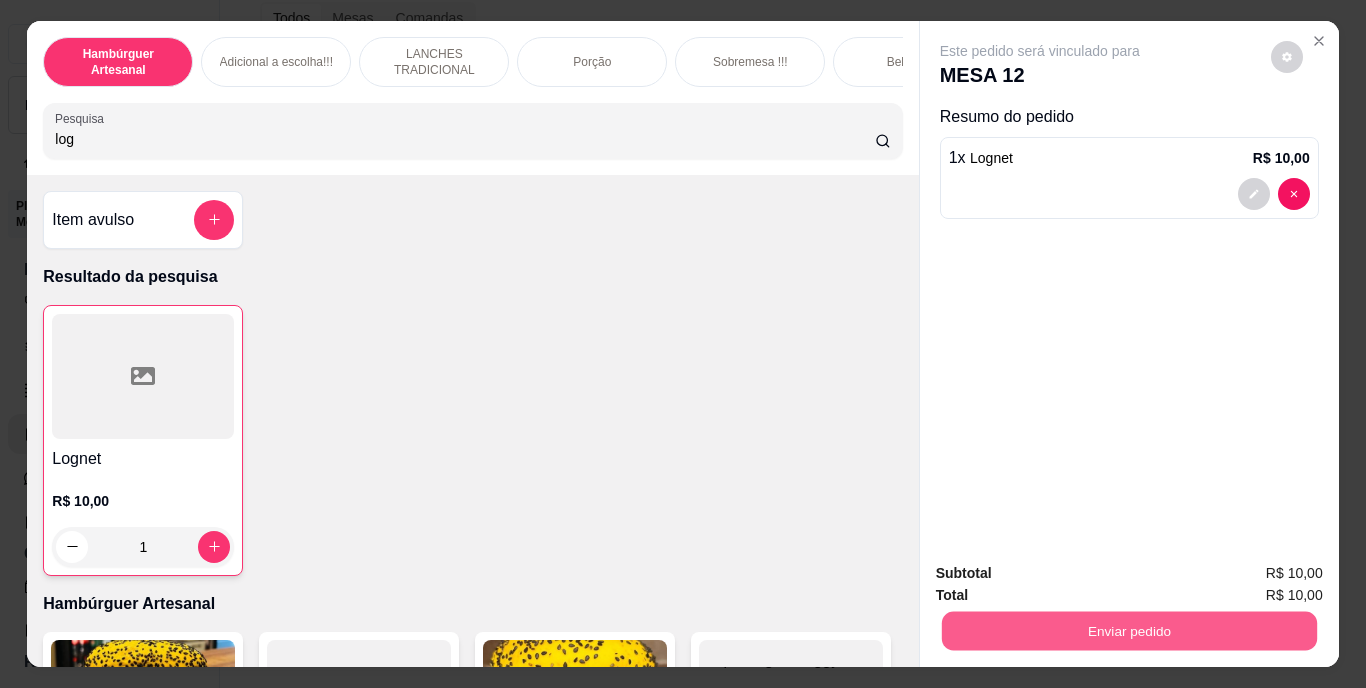 click on "Enviar pedido" at bounding box center (1128, 631) 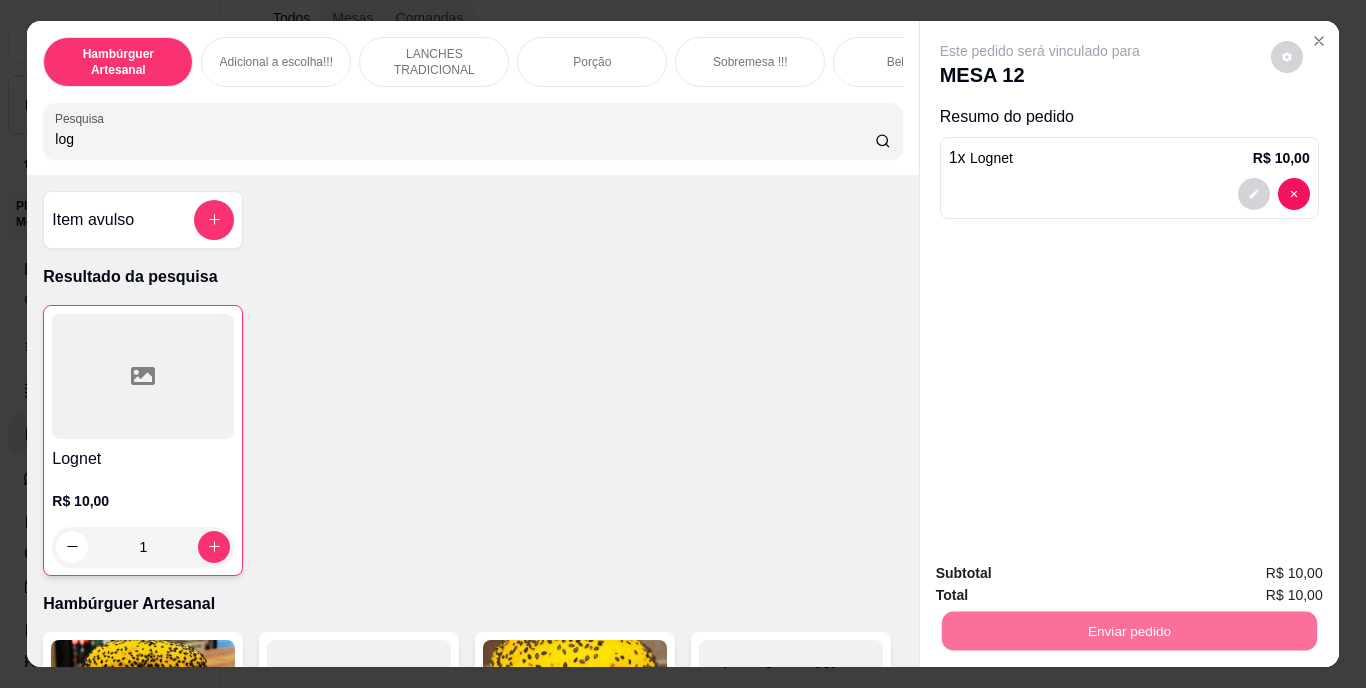 click on "Não registrar e enviar pedido" at bounding box center [1063, 574] 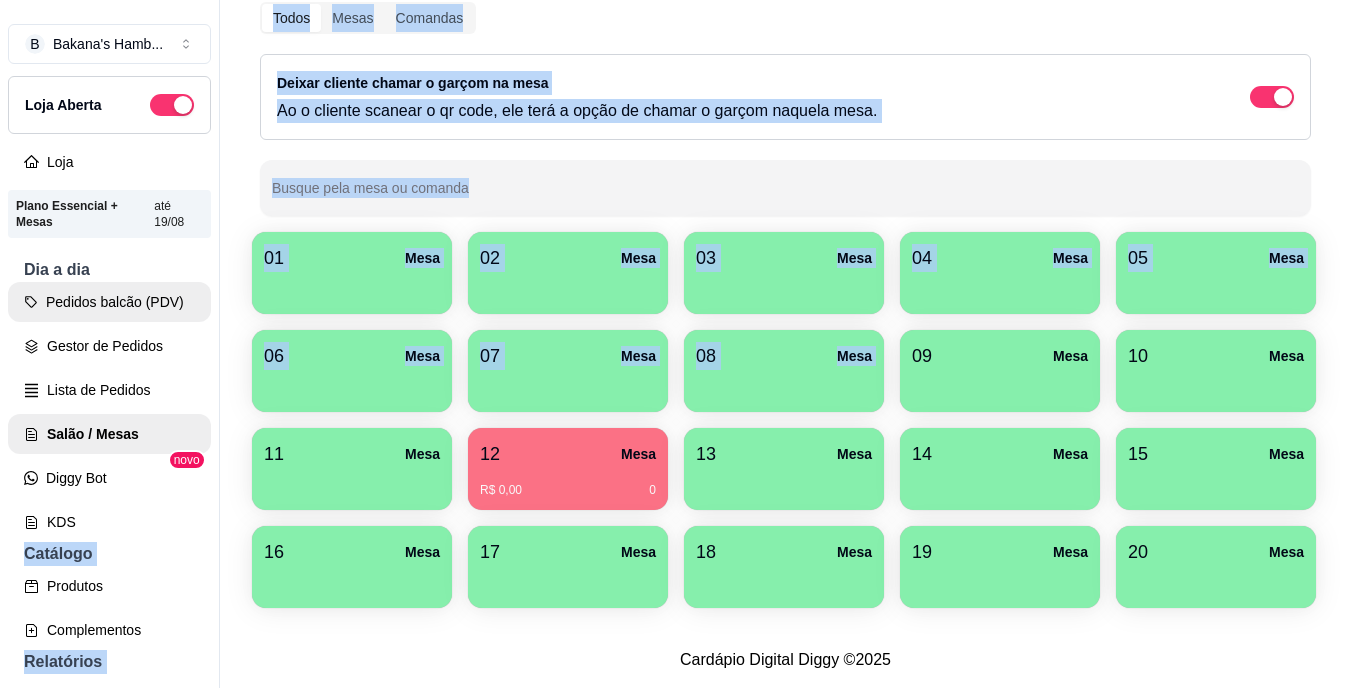 drag, startPoint x: 240, startPoint y: 389, endPoint x: 124, endPoint y: 318, distance: 136.00368 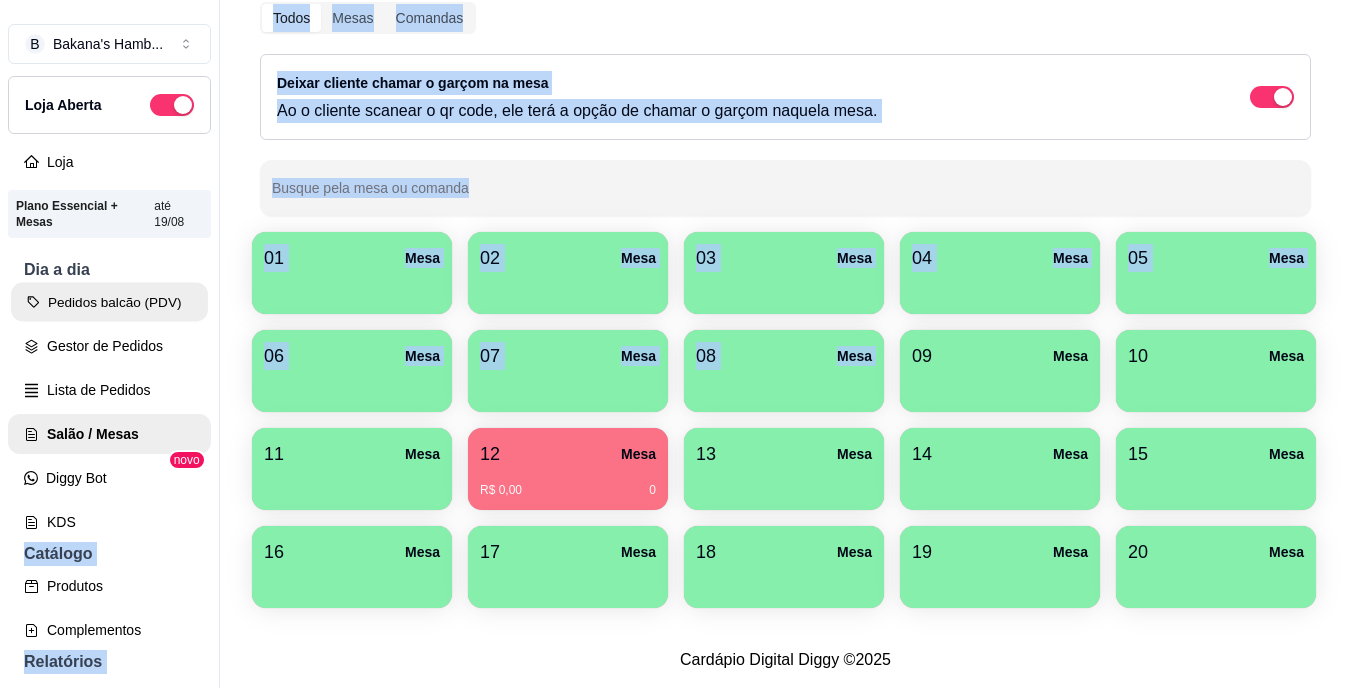 click on "Pedidos balcão (PDV)" at bounding box center (109, 302) 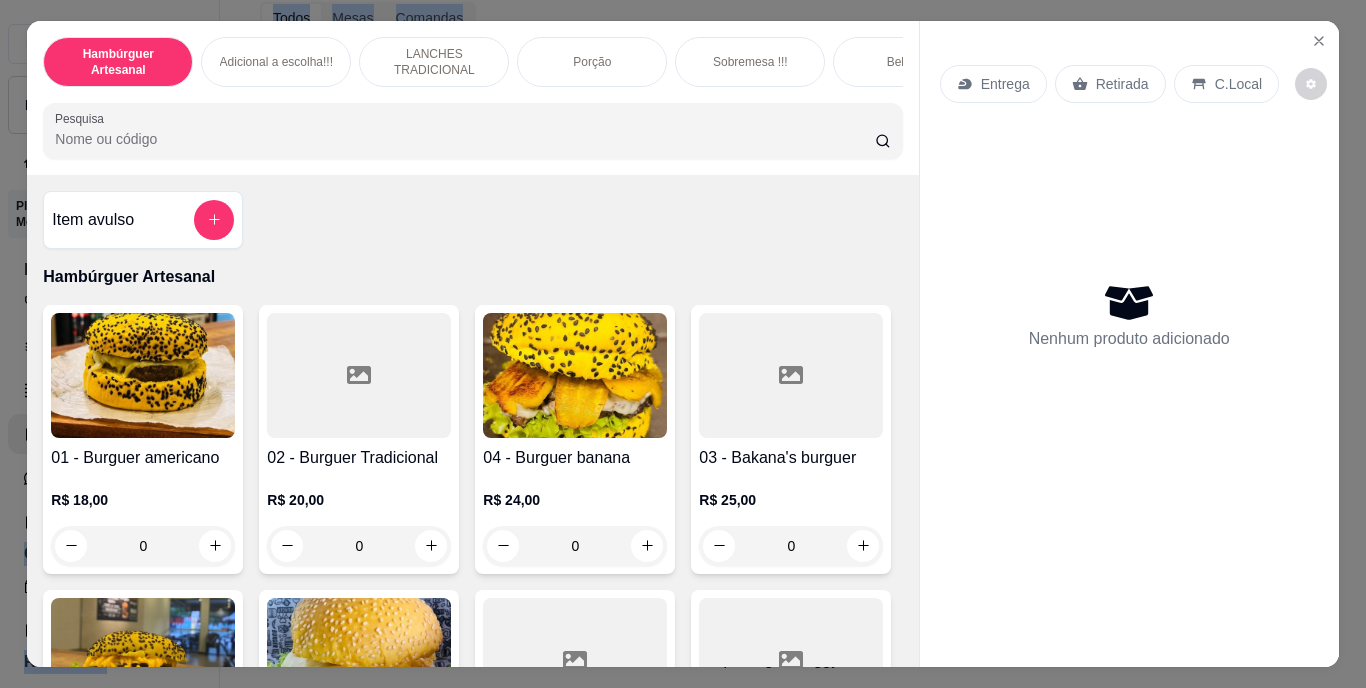 scroll, scrollTop: 51, scrollLeft: 0, axis: vertical 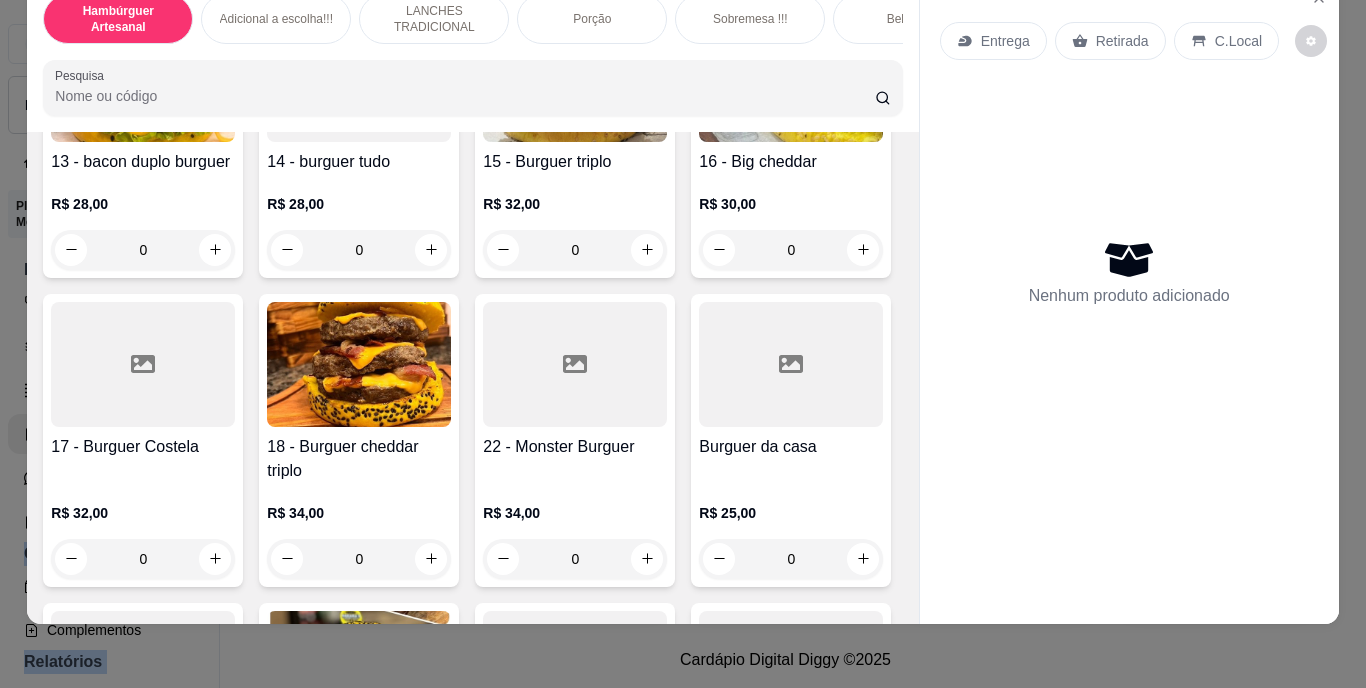 click 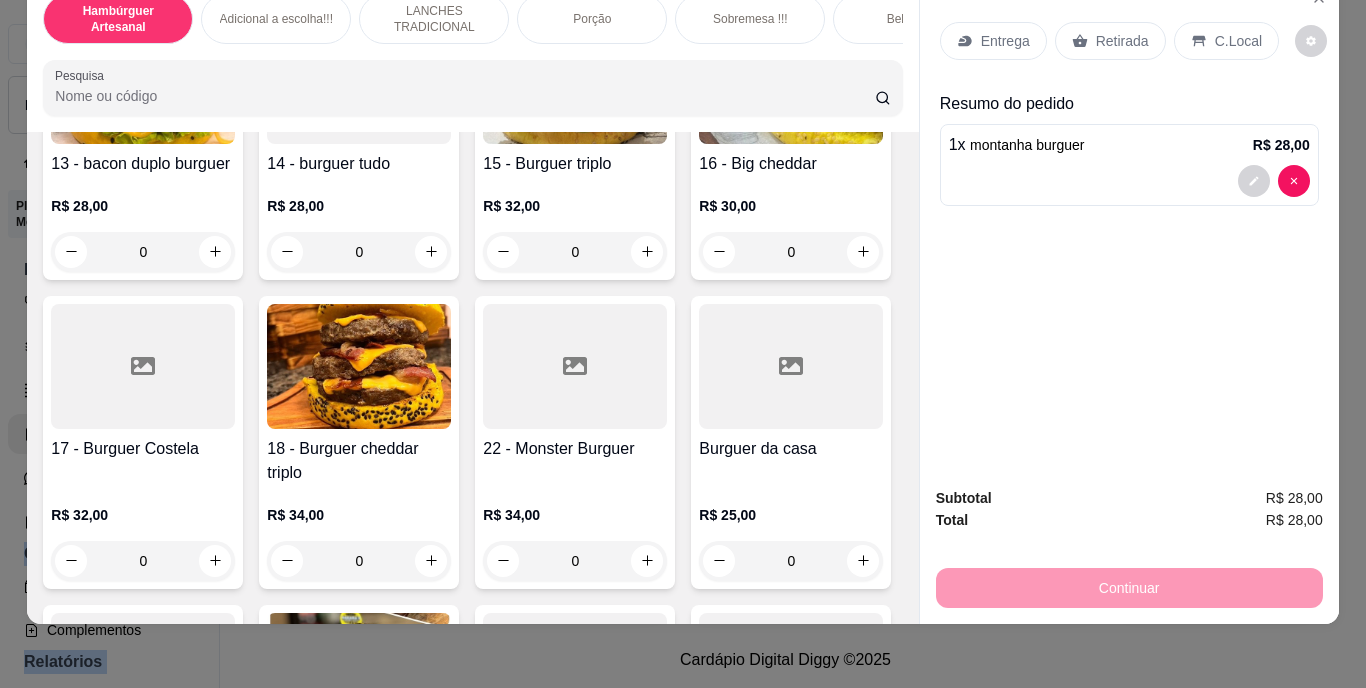 type on "1" 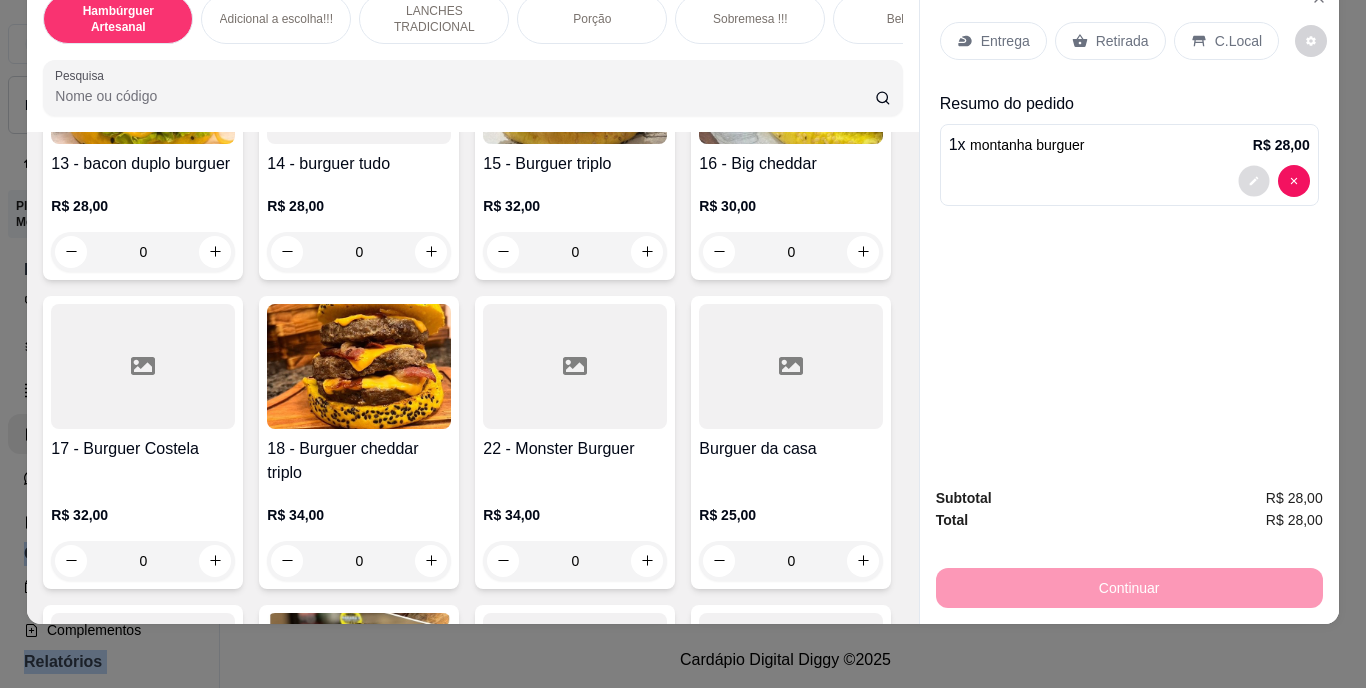 click 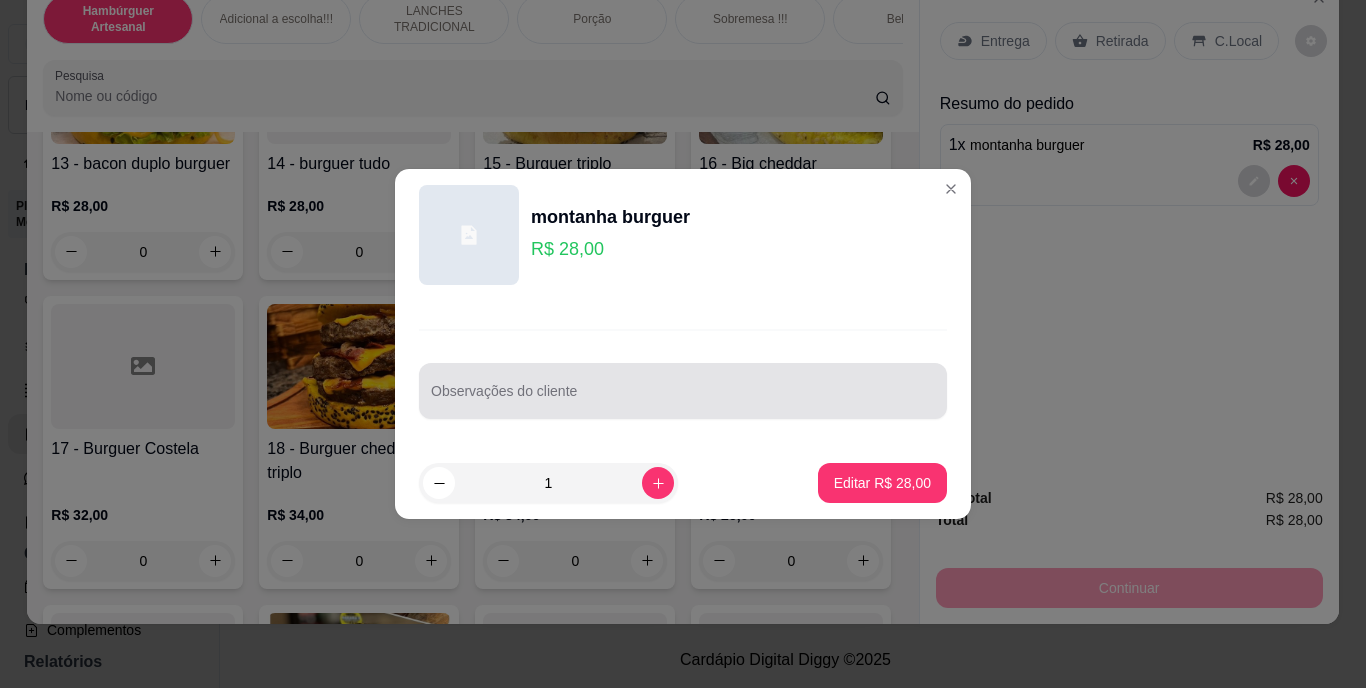 click at bounding box center [683, 391] 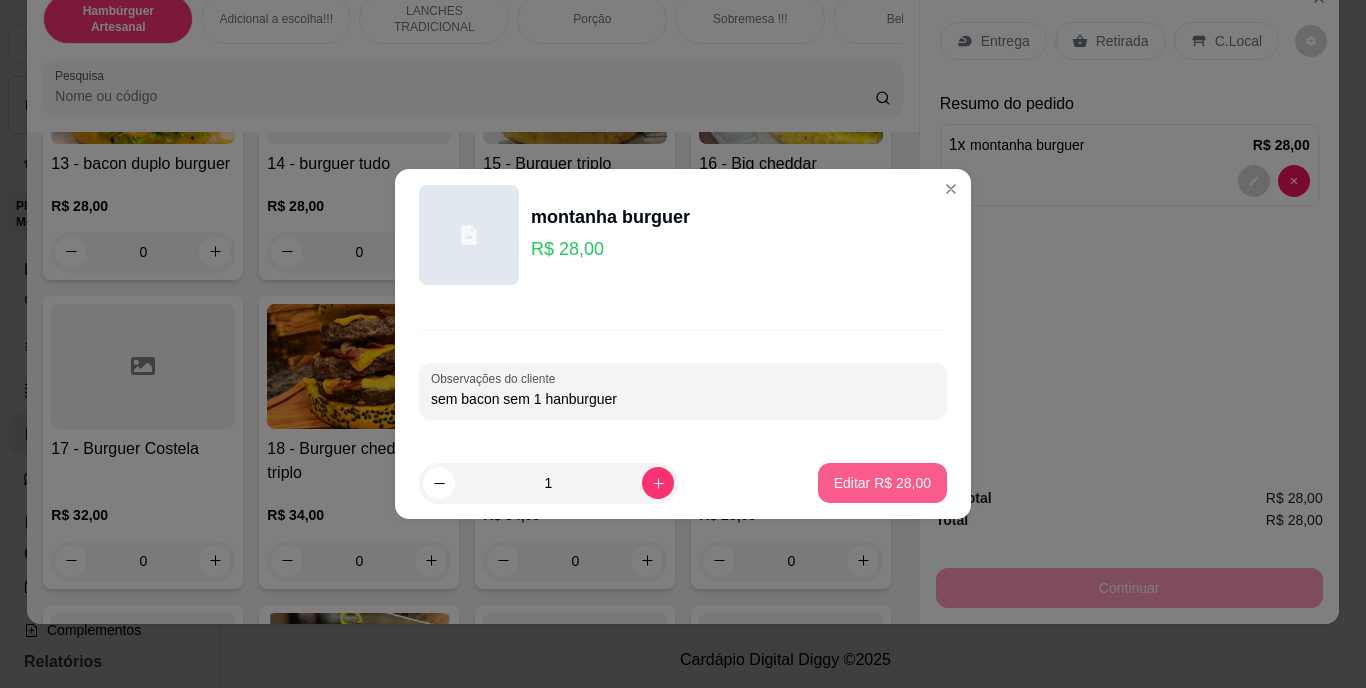 type on "sem bacon sem 1 hanburguer" 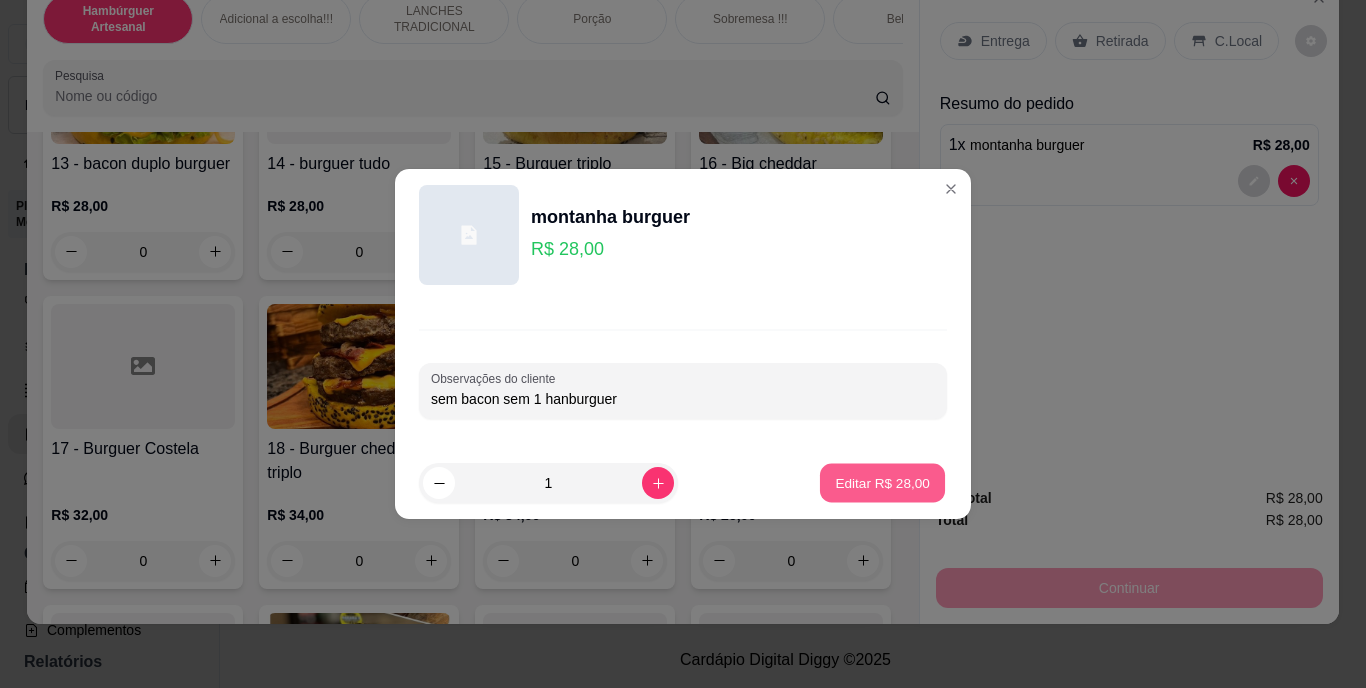 click on "Editar   R$ 28,00" at bounding box center [882, 482] 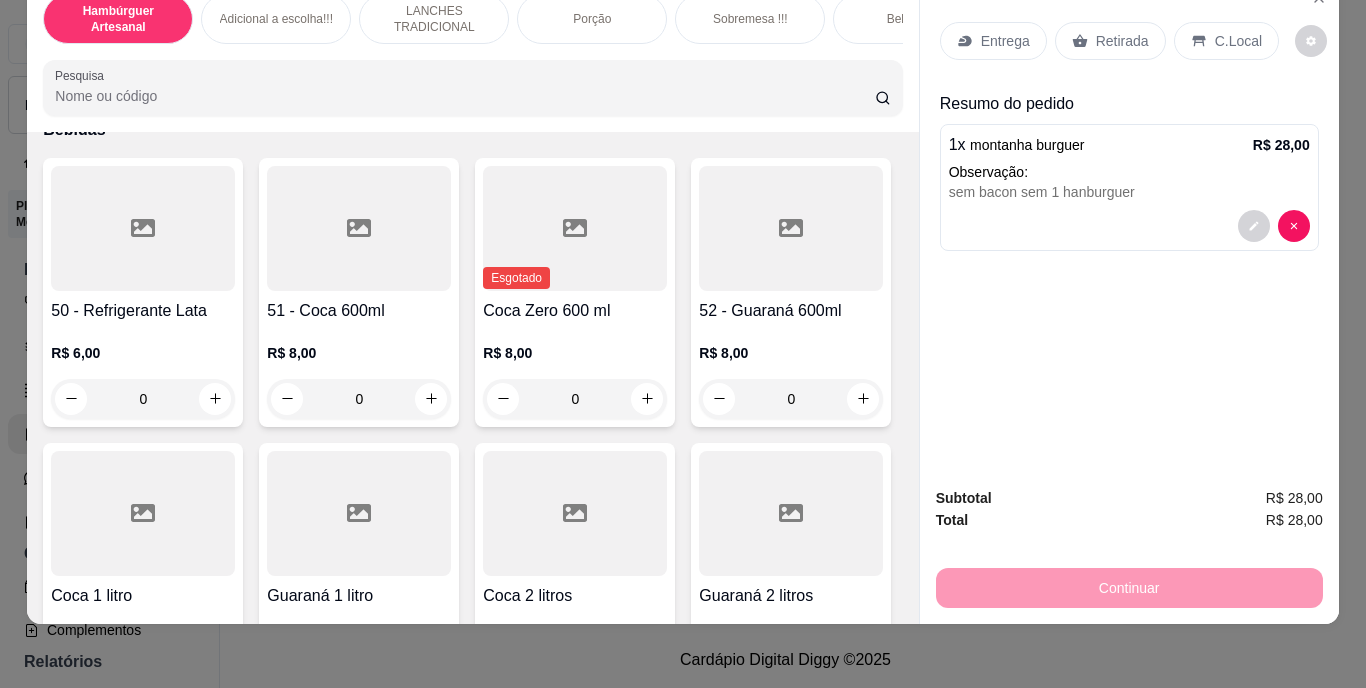 scroll, scrollTop: 4652, scrollLeft: 0, axis: vertical 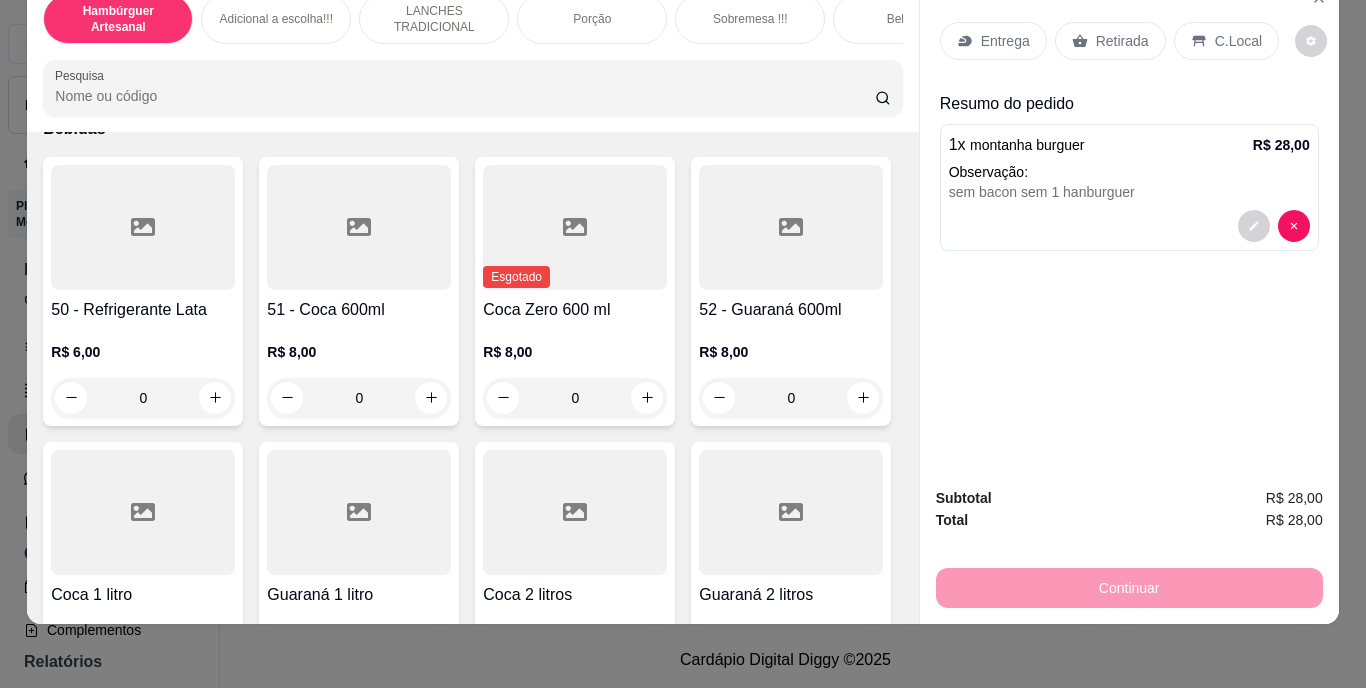 click 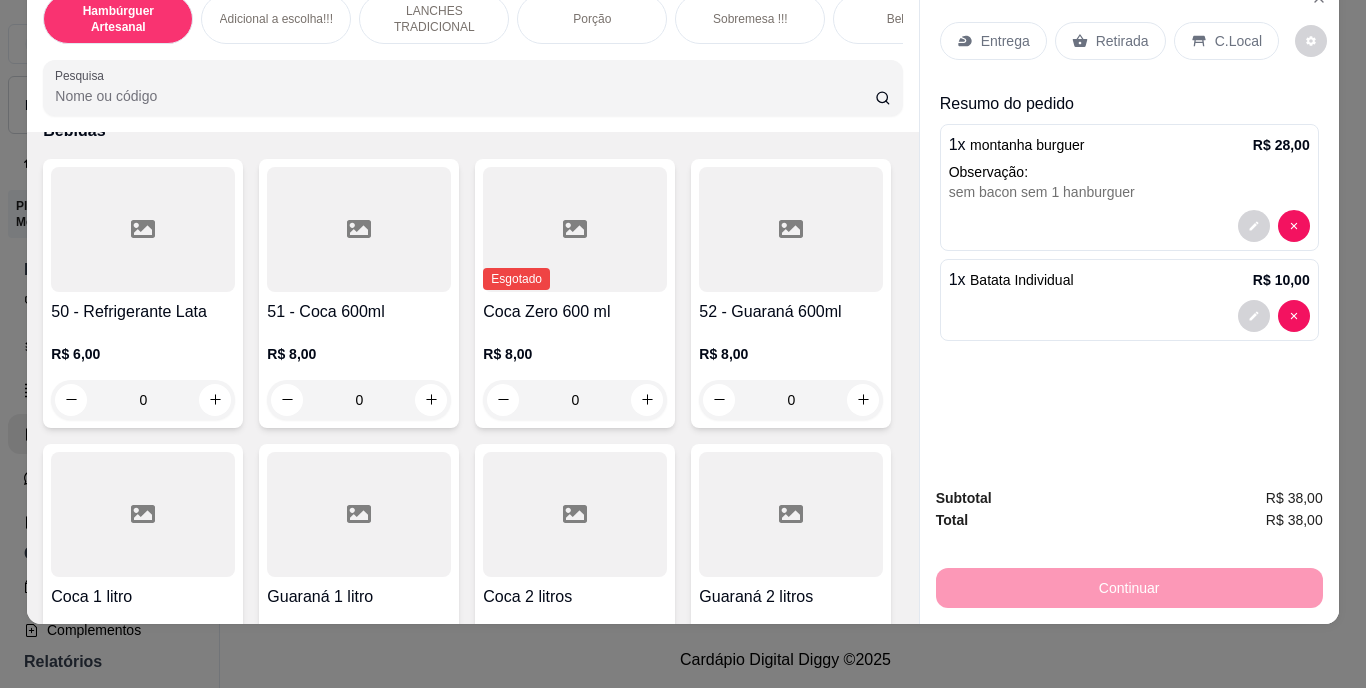 scroll, scrollTop: 4653, scrollLeft: 0, axis: vertical 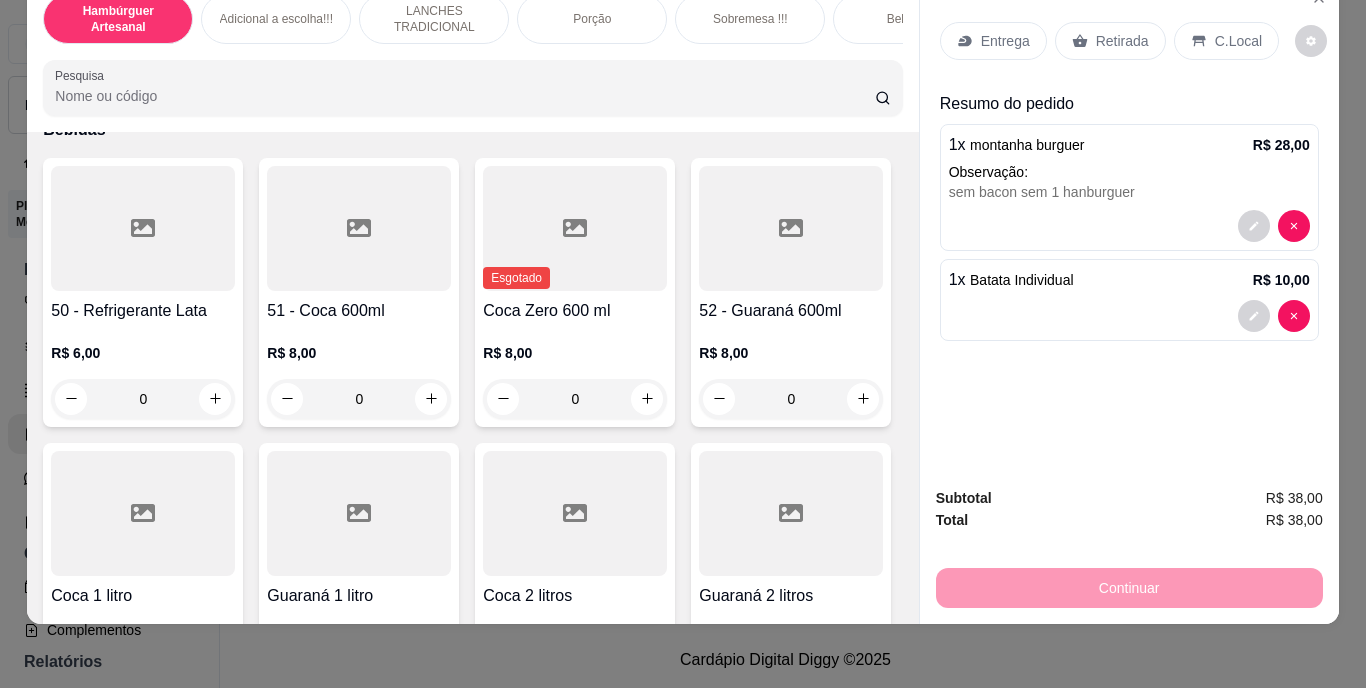 click on "Retirada" at bounding box center (1122, 41) 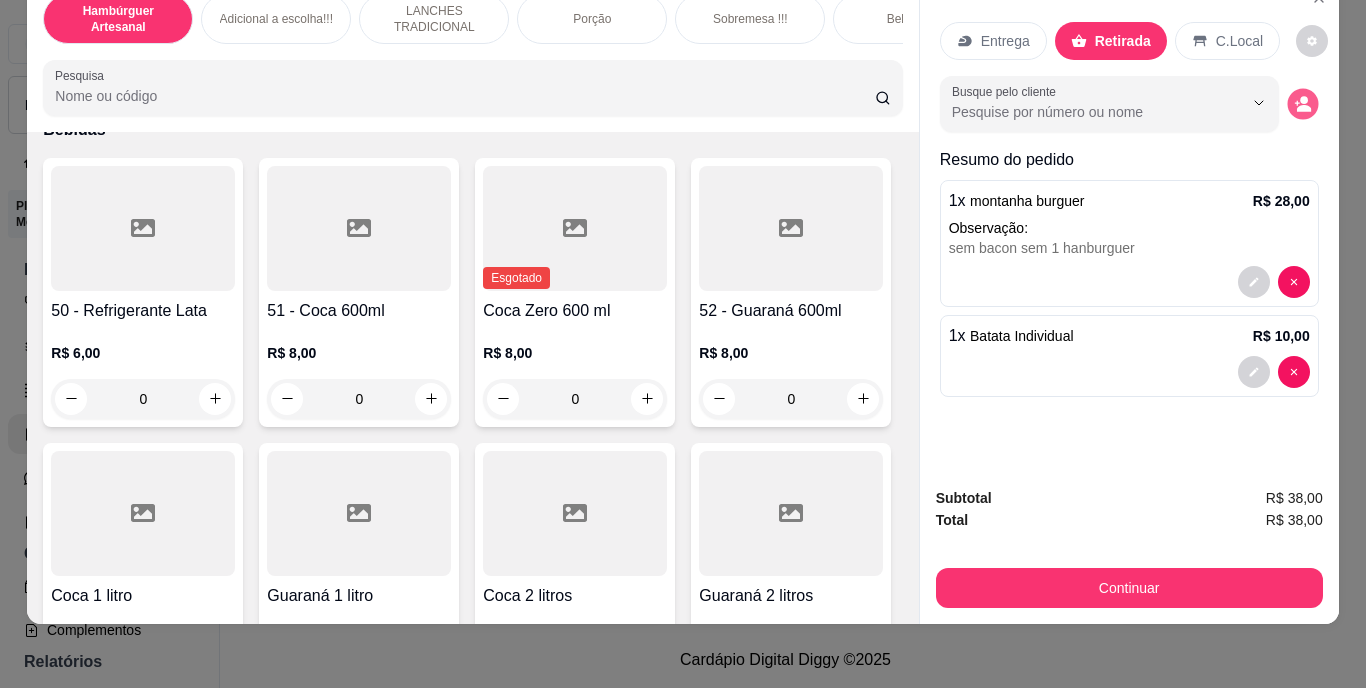 click 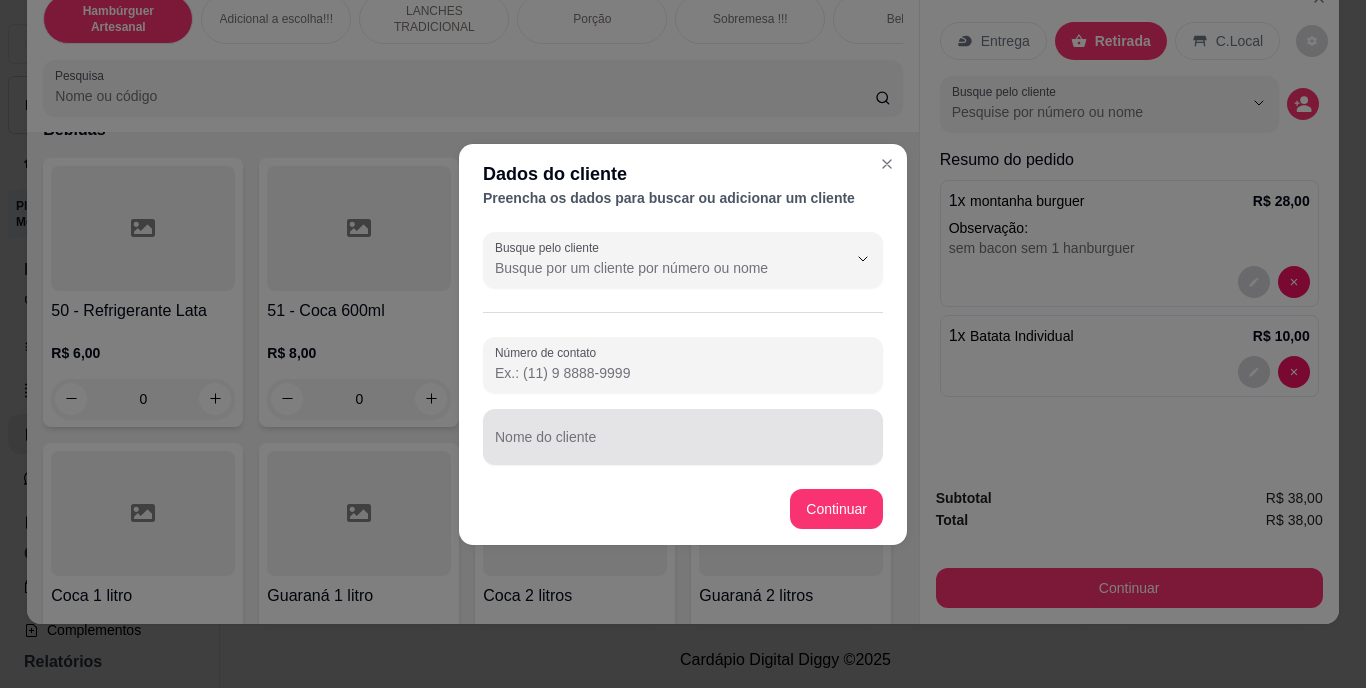 click at bounding box center (683, 437) 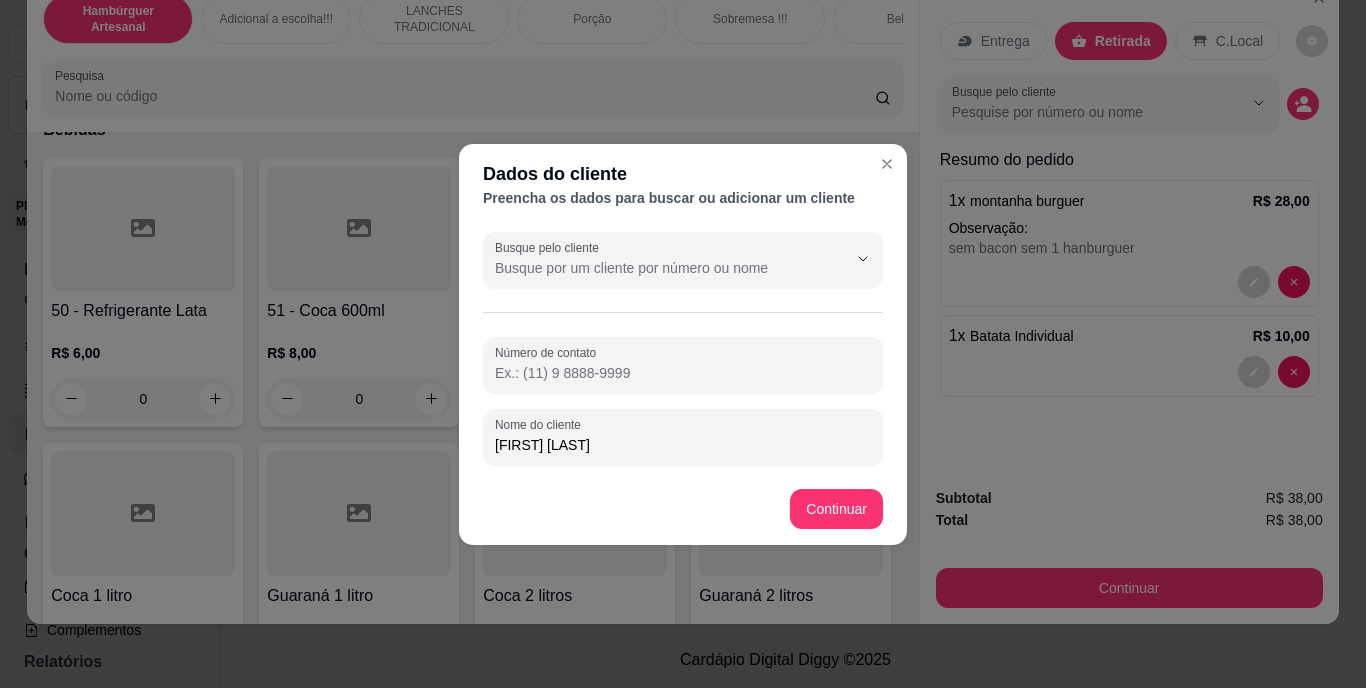 click on "[FIRST] [LAST]" at bounding box center [683, 445] 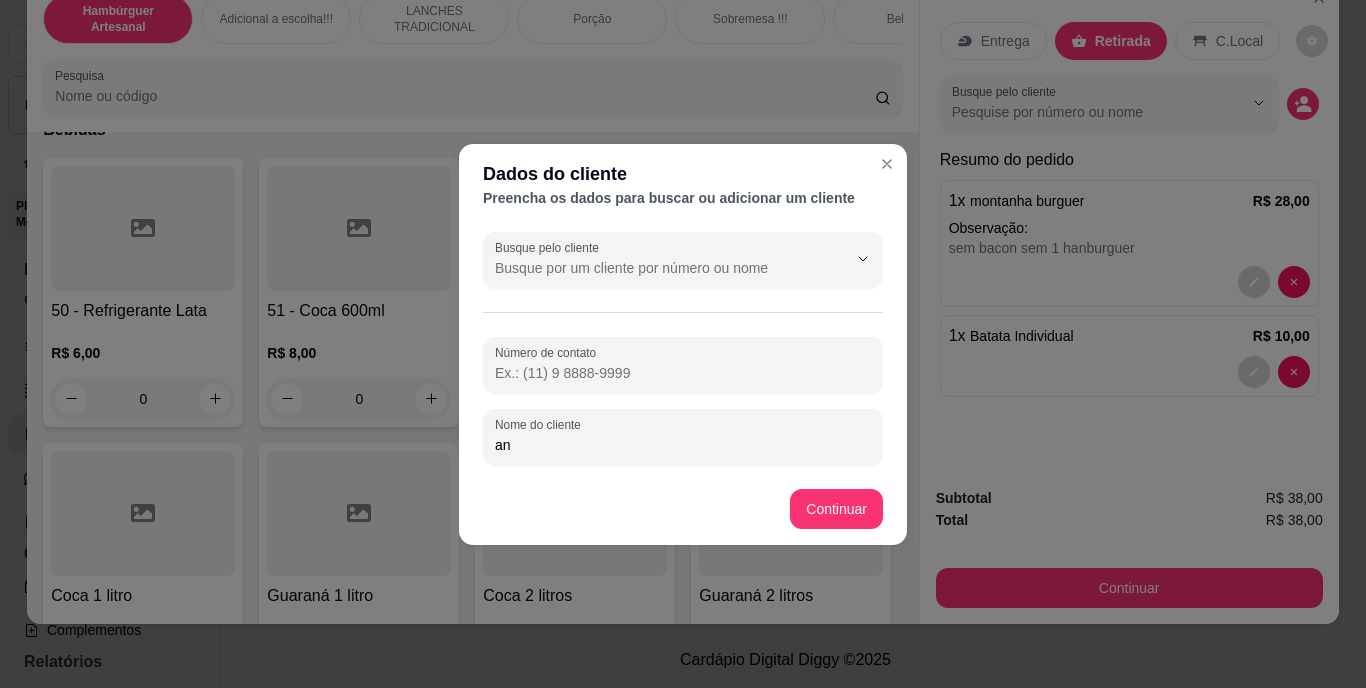 type on "a" 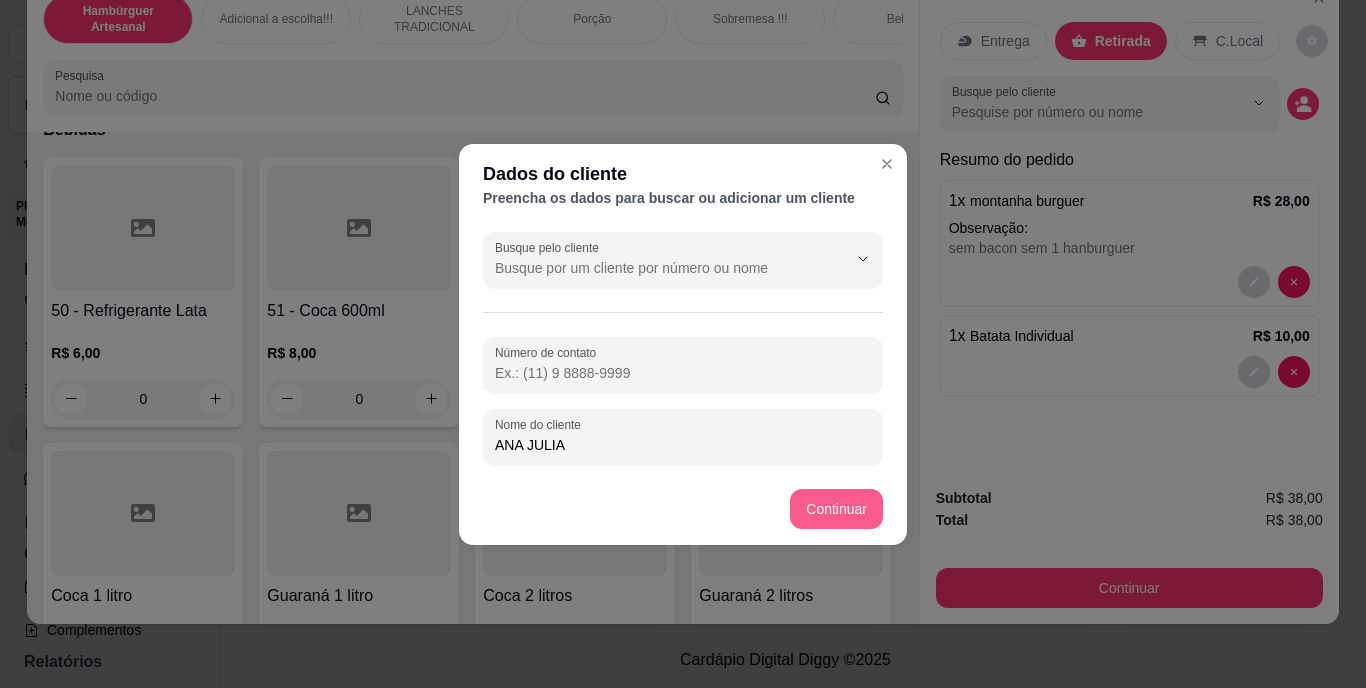 type on "ANA JULIA" 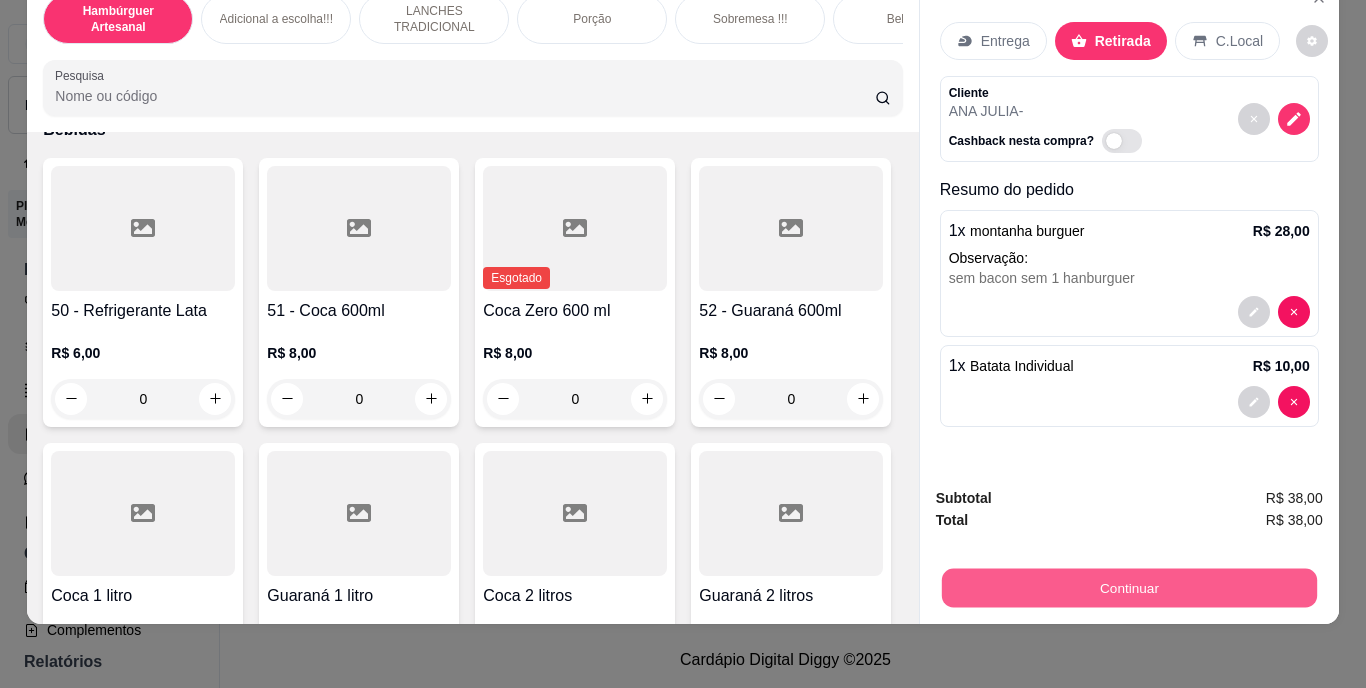 click on "Continuar" at bounding box center (1128, 588) 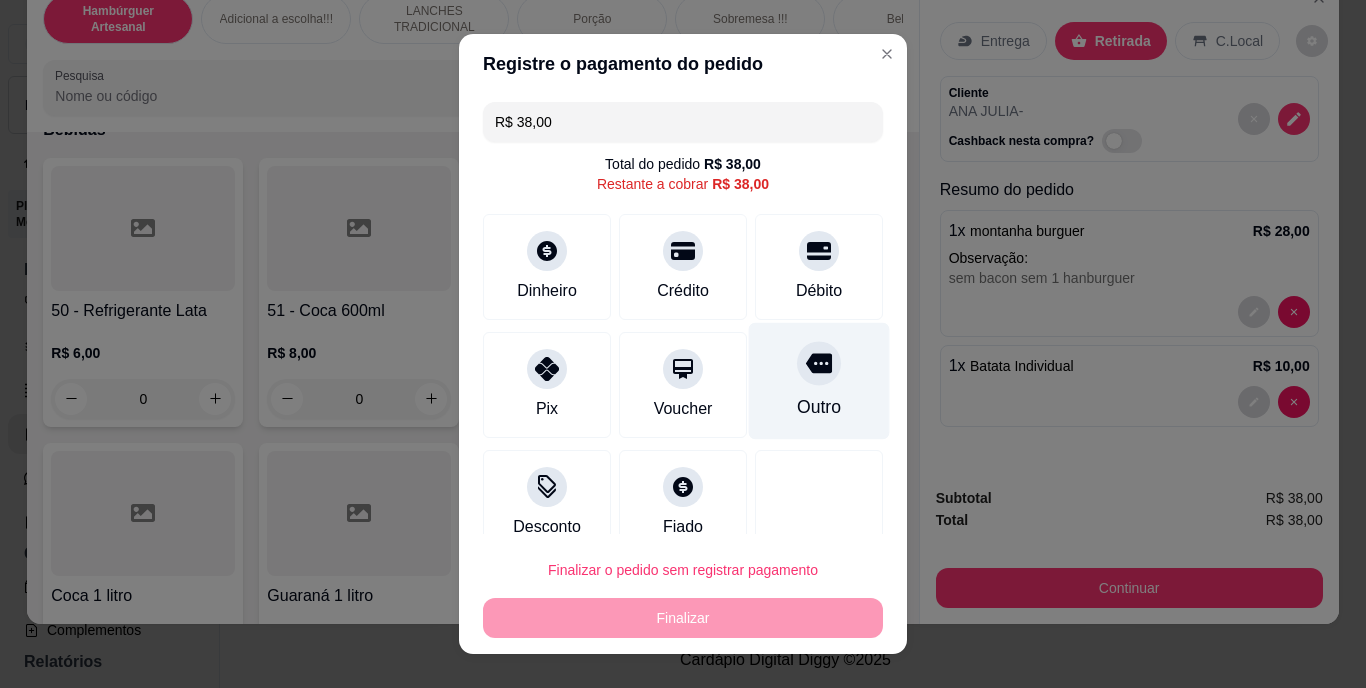 click at bounding box center (819, 364) 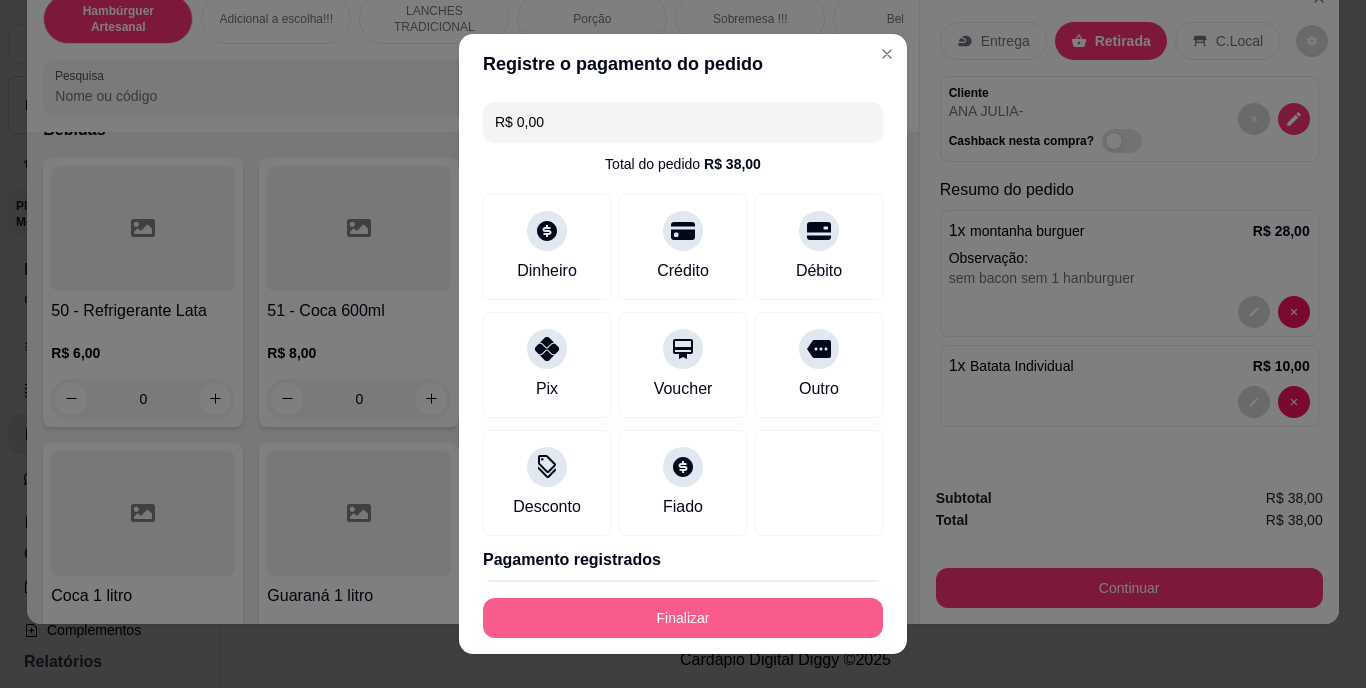 click on "Finalizar" at bounding box center (683, 618) 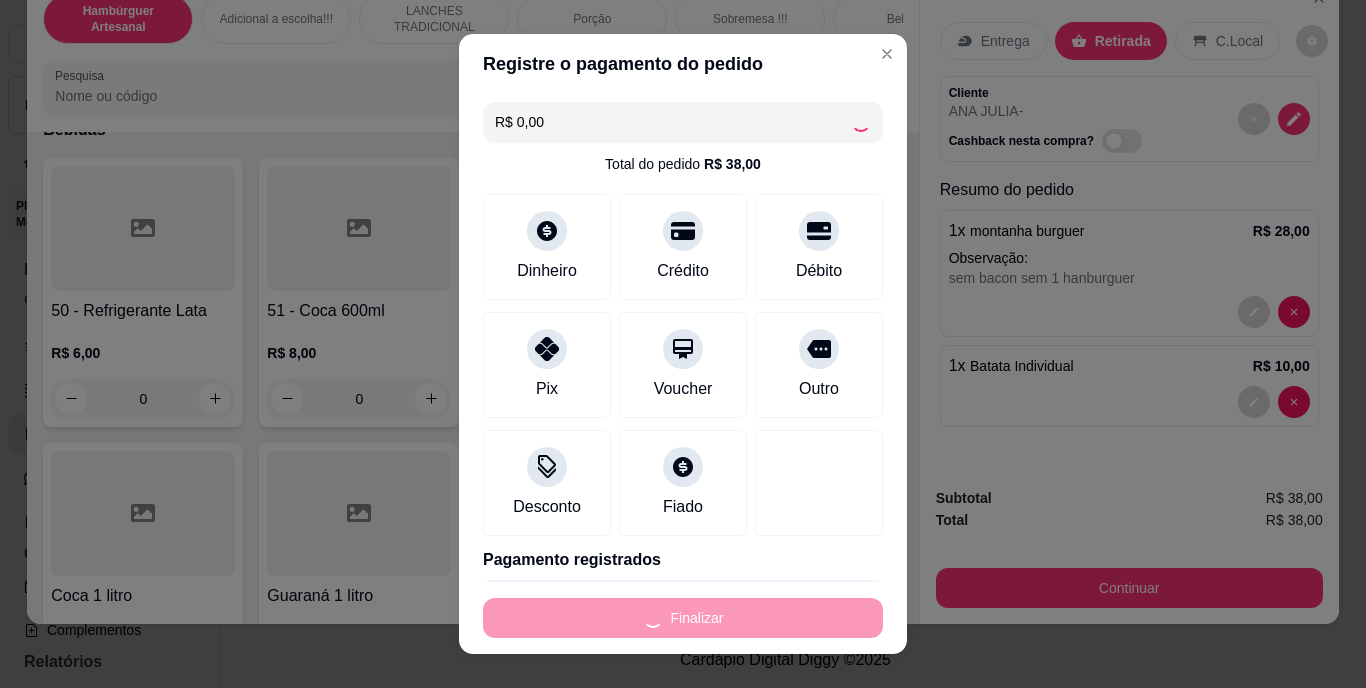 type on "0" 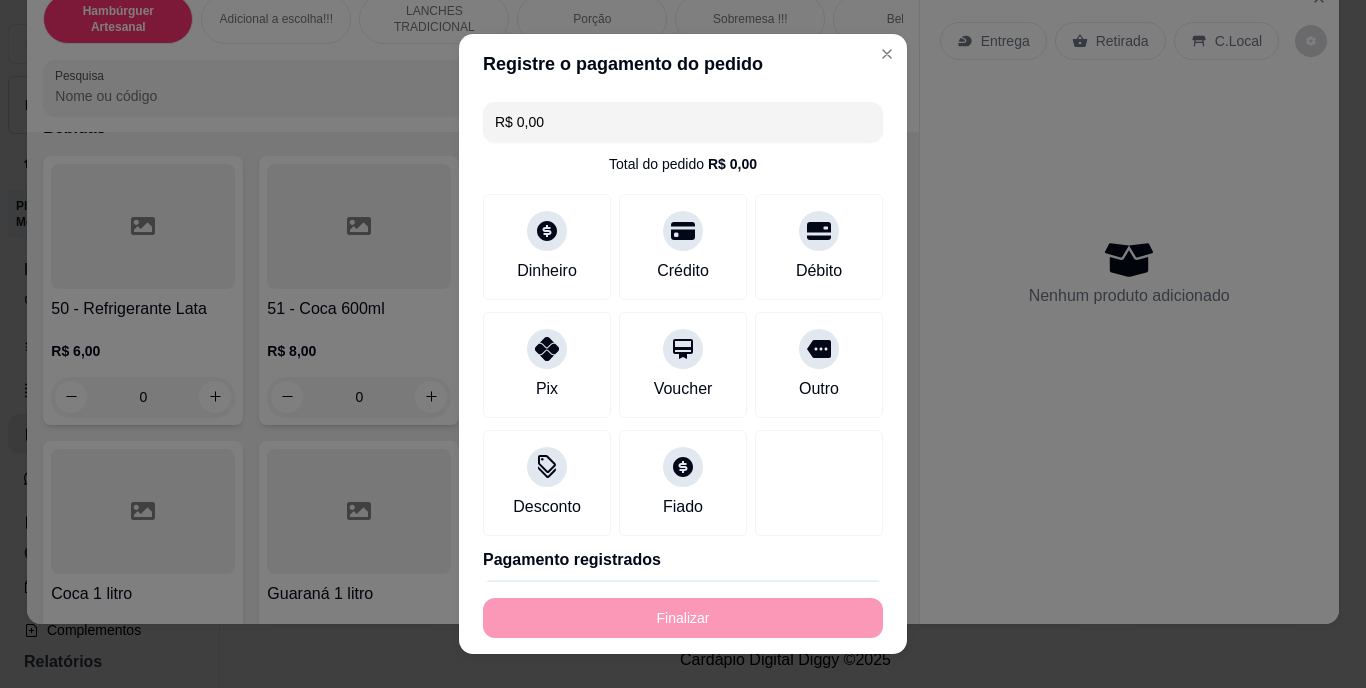 type on "-R$ 38,00" 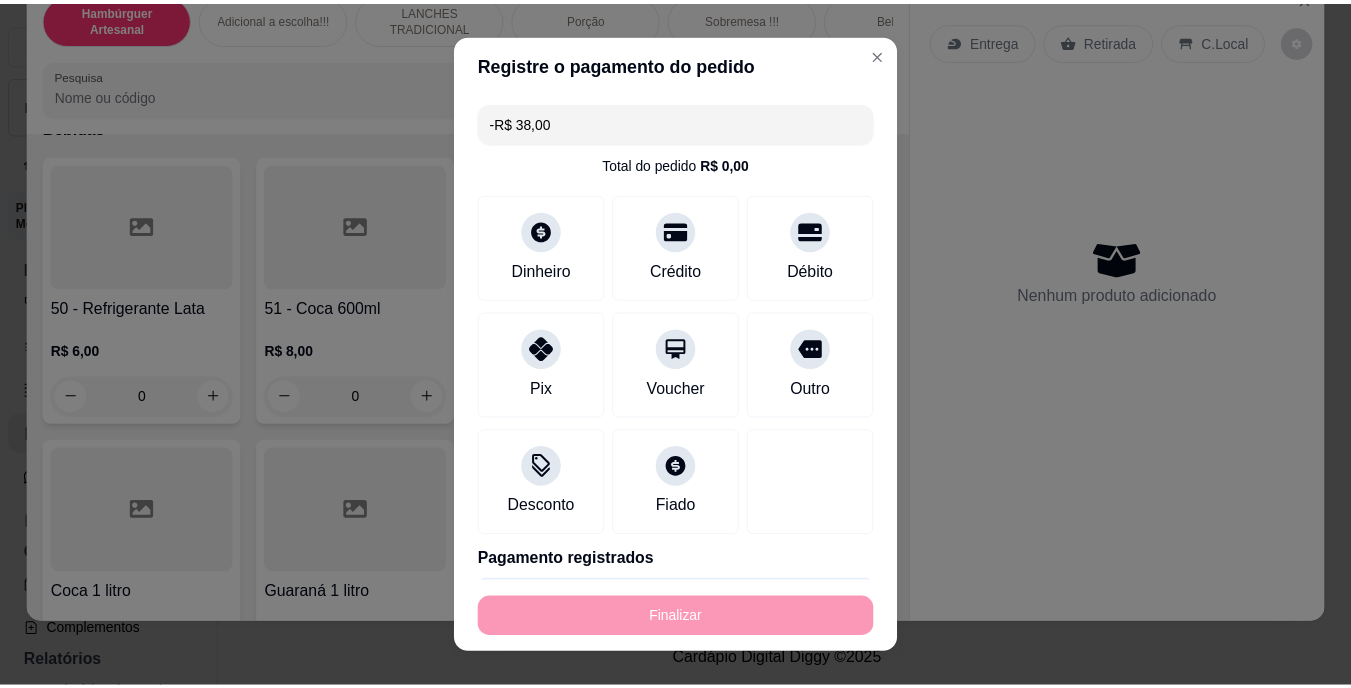 scroll, scrollTop: 4652, scrollLeft: 0, axis: vertical 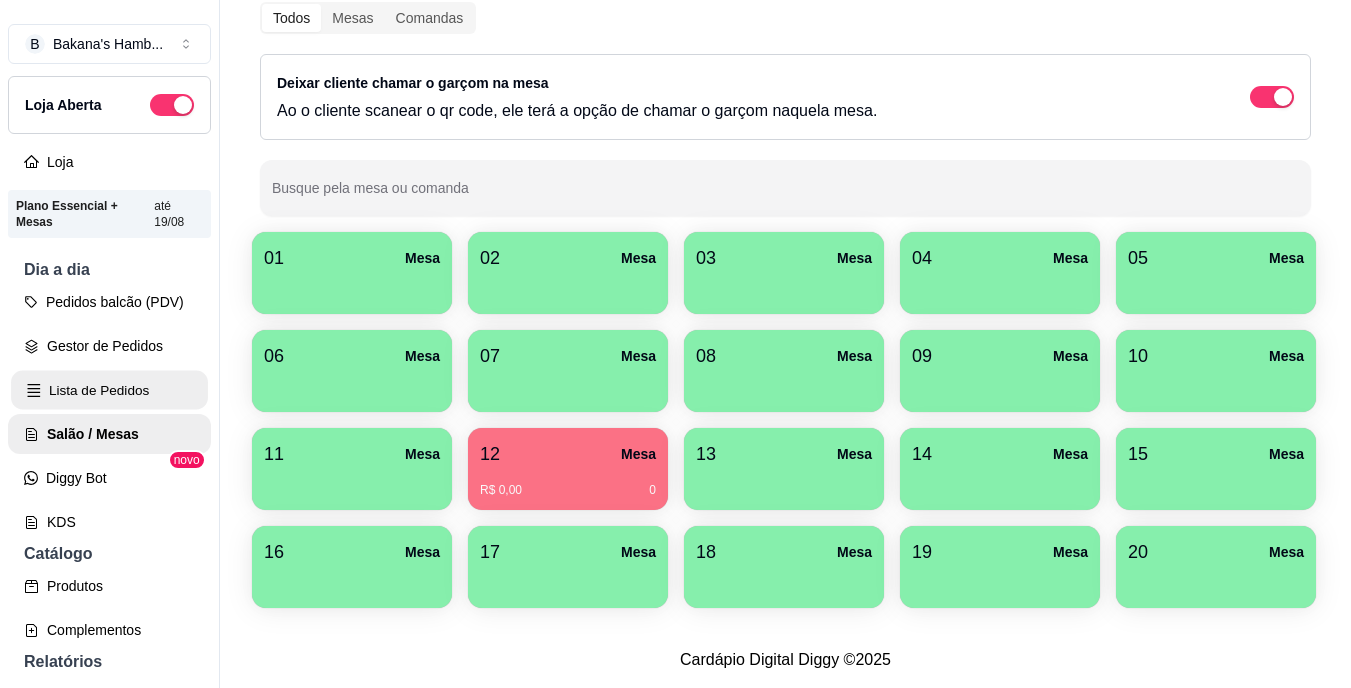 click on "Lista de Pedidos" at bounding box center [109, 390] 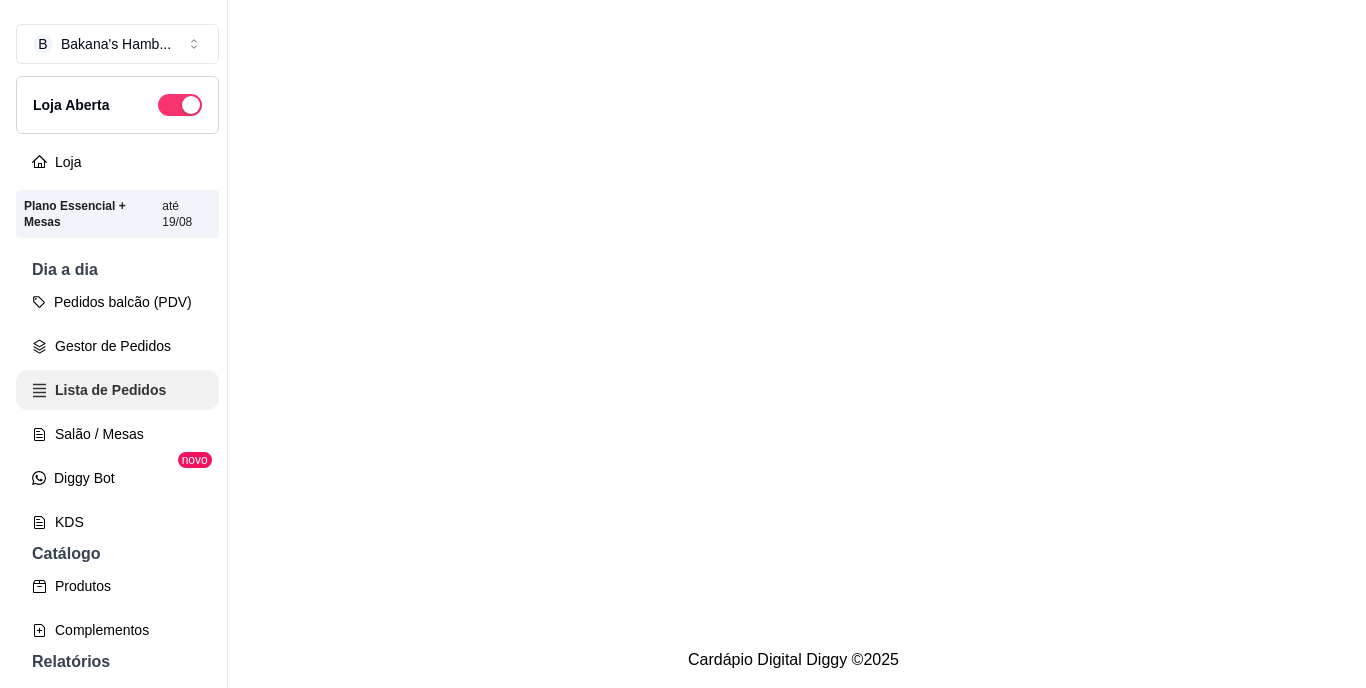 scroll, scrollTop: 0, scrollLeft: 0, axis: both 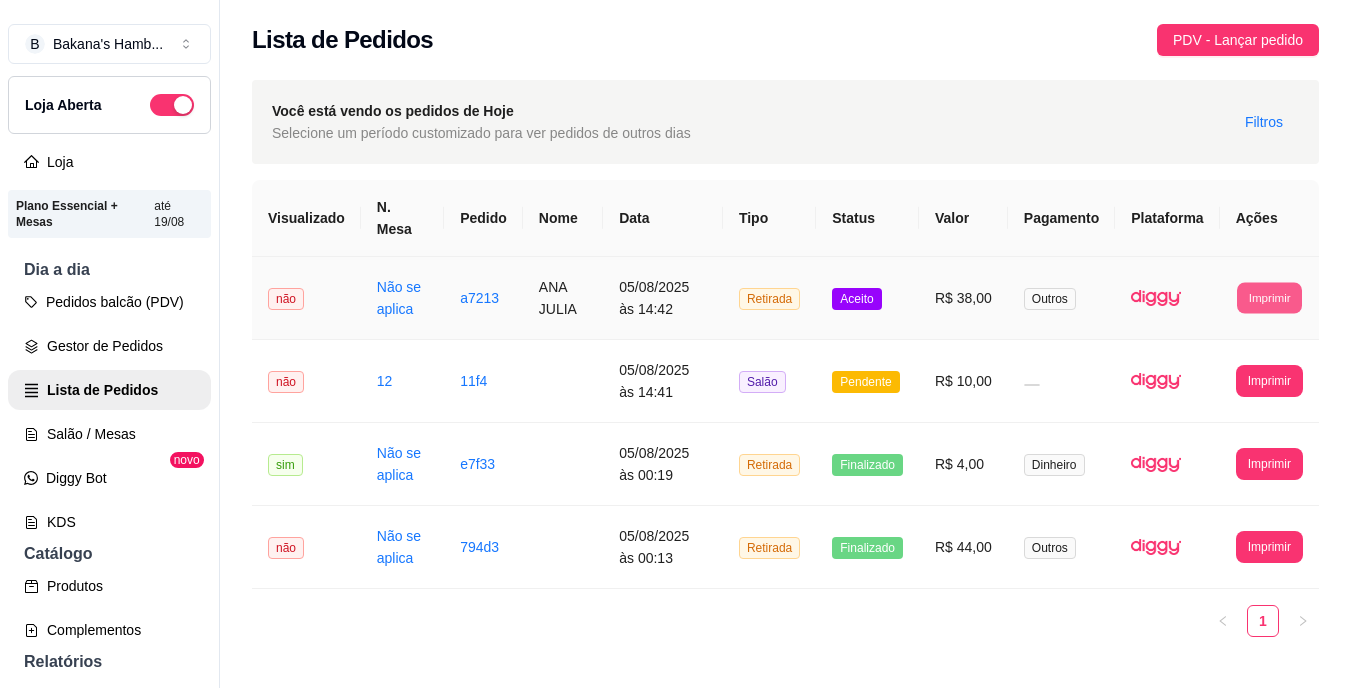 click on "Imprimir" at bounding box center (1269, 297) 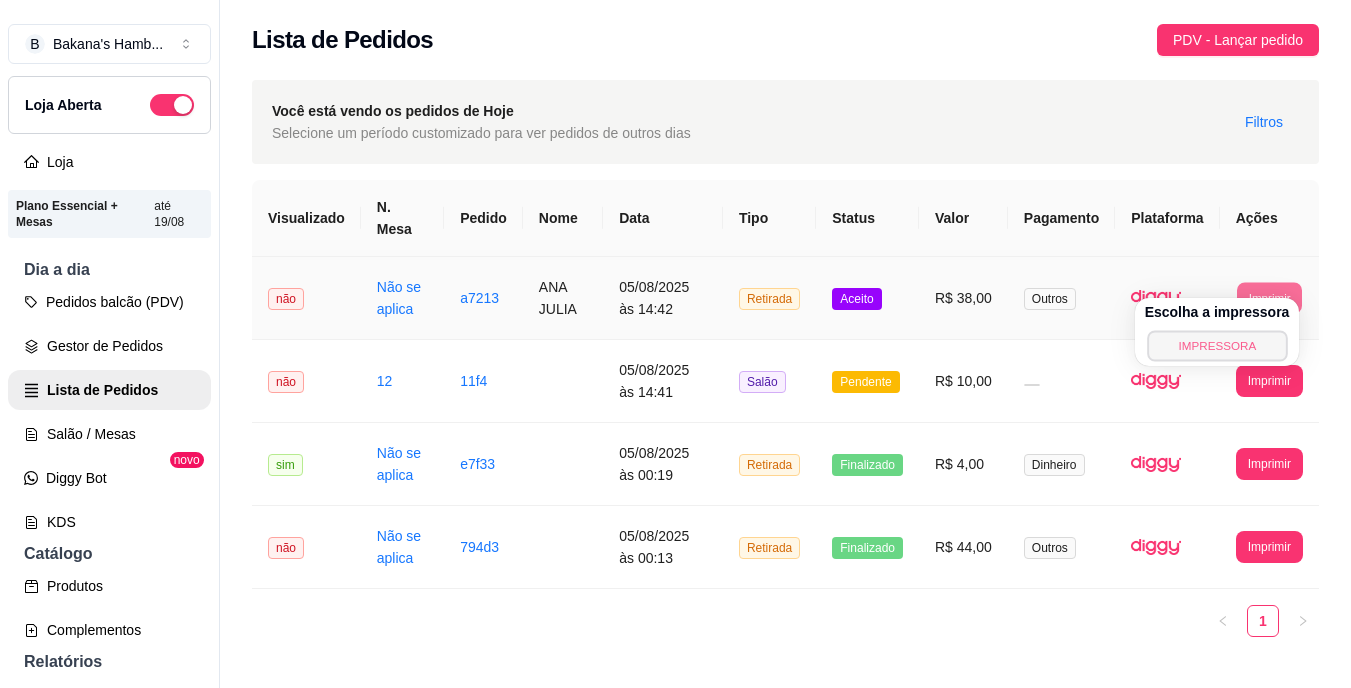 click on "IMPRESSORA" at bounding box center [1217, 345] 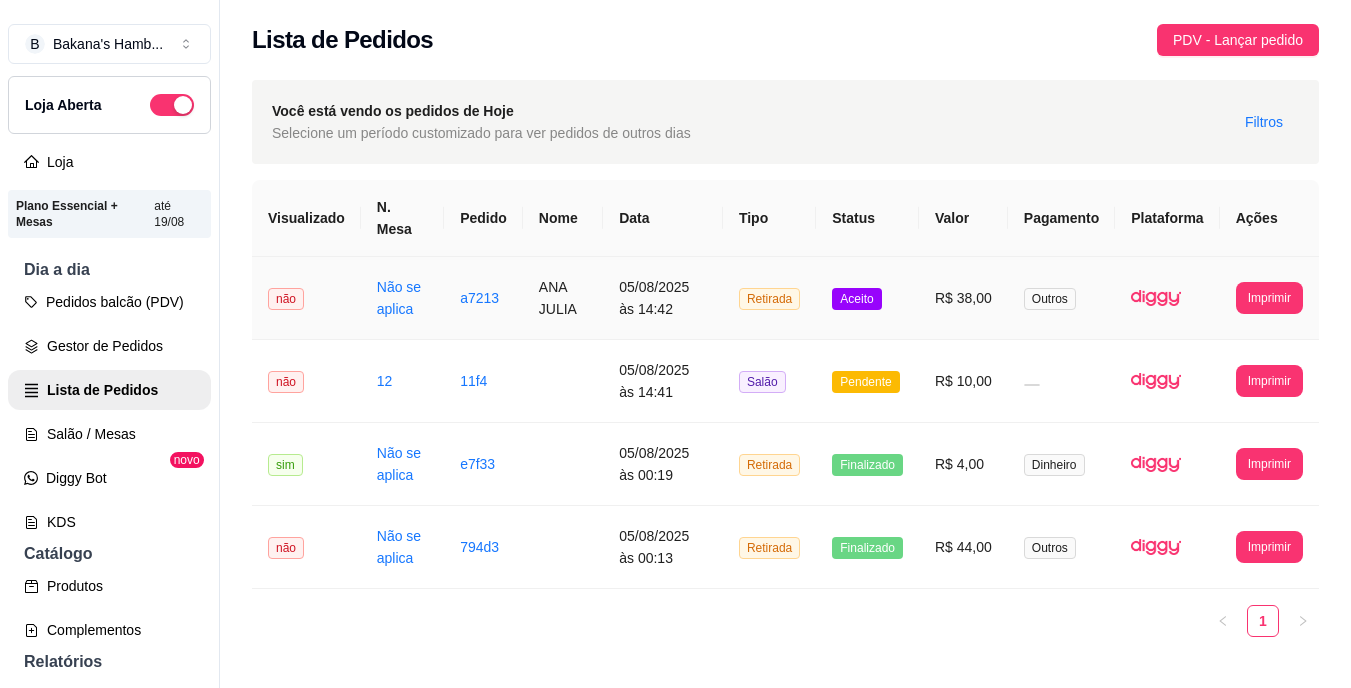 click on "R$ 38,00" at bounding box center [963, 298] 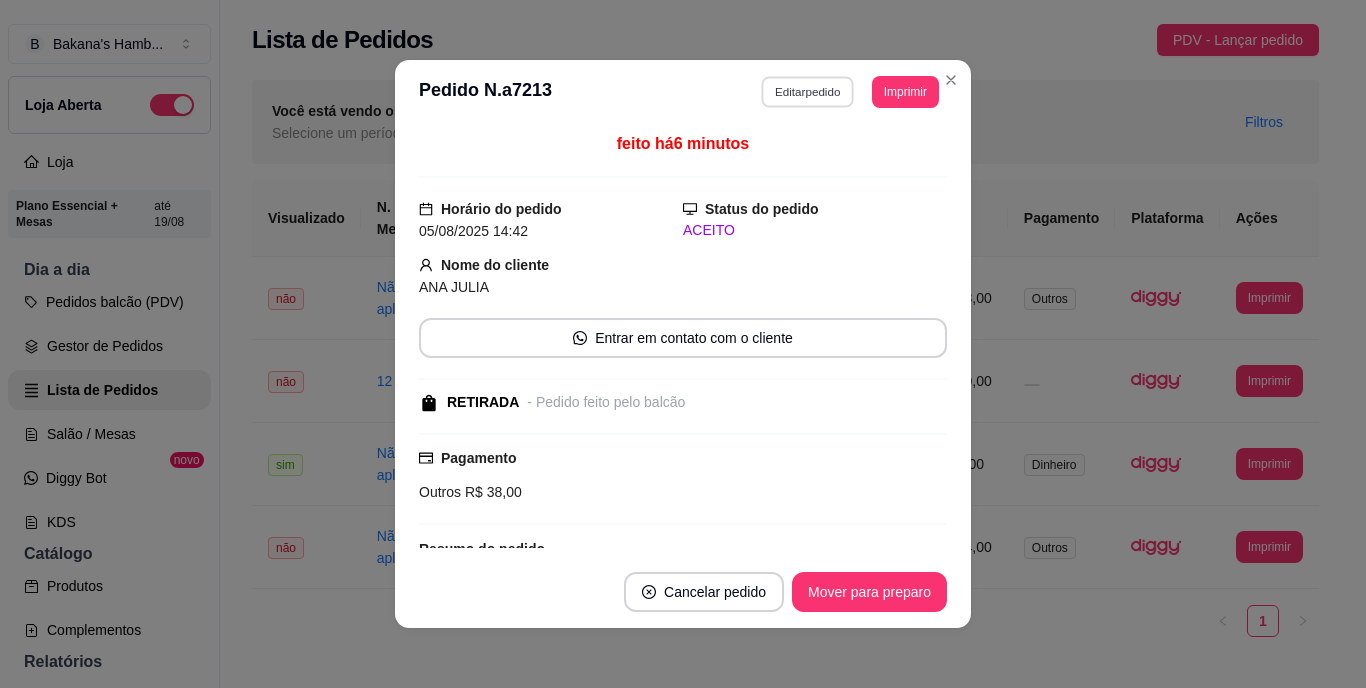 click on "Editar  pedido" at bounding box center (808, 91) 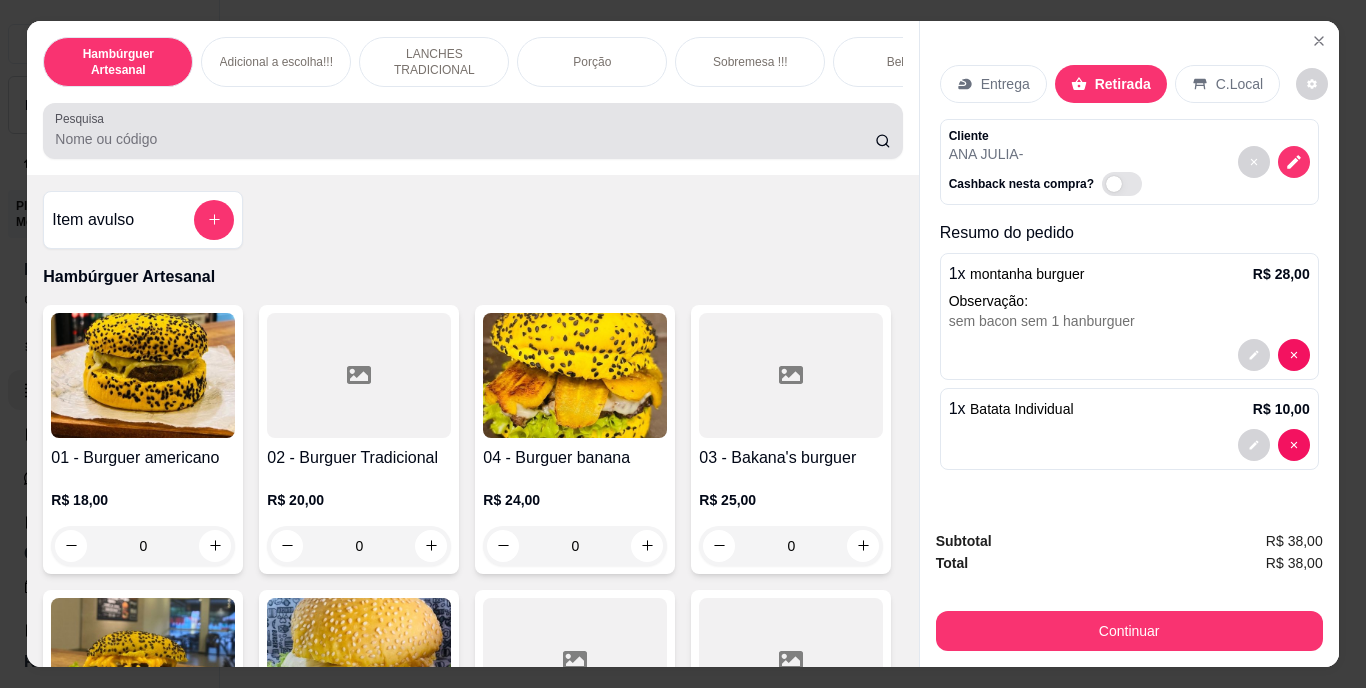 click at bounding box center [472, 131] 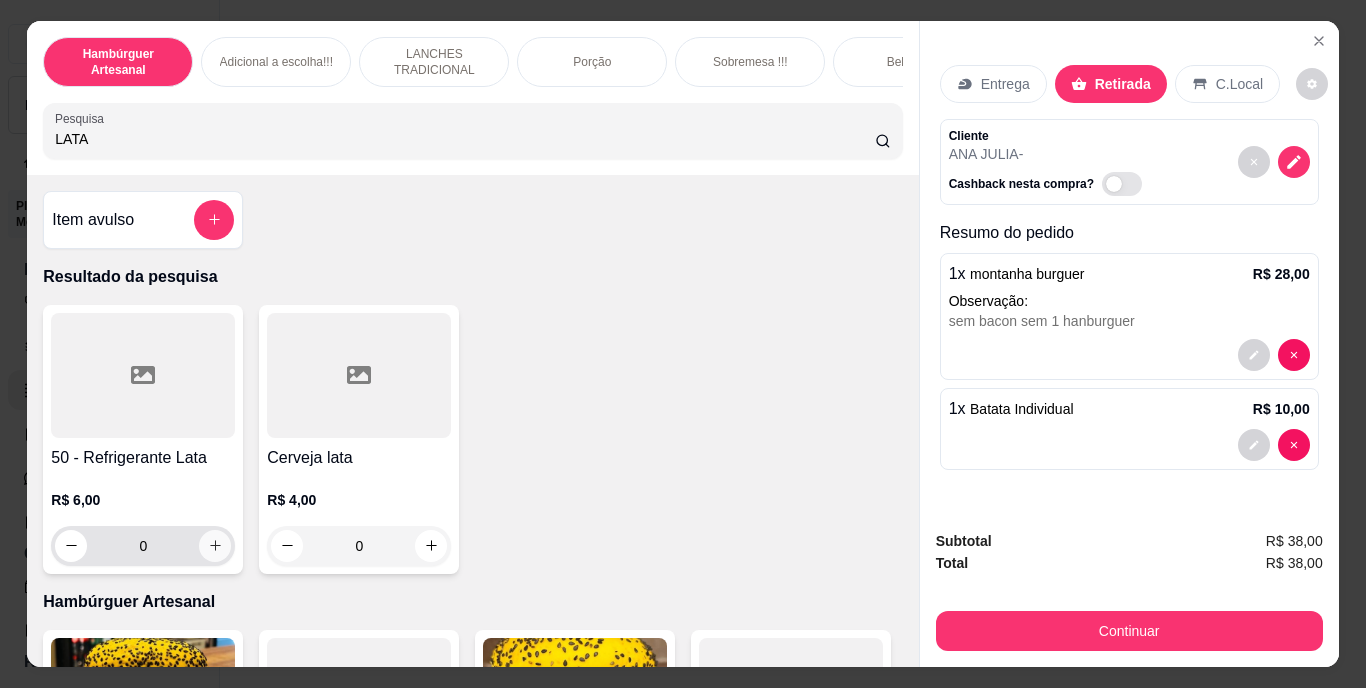 type on "LATA" 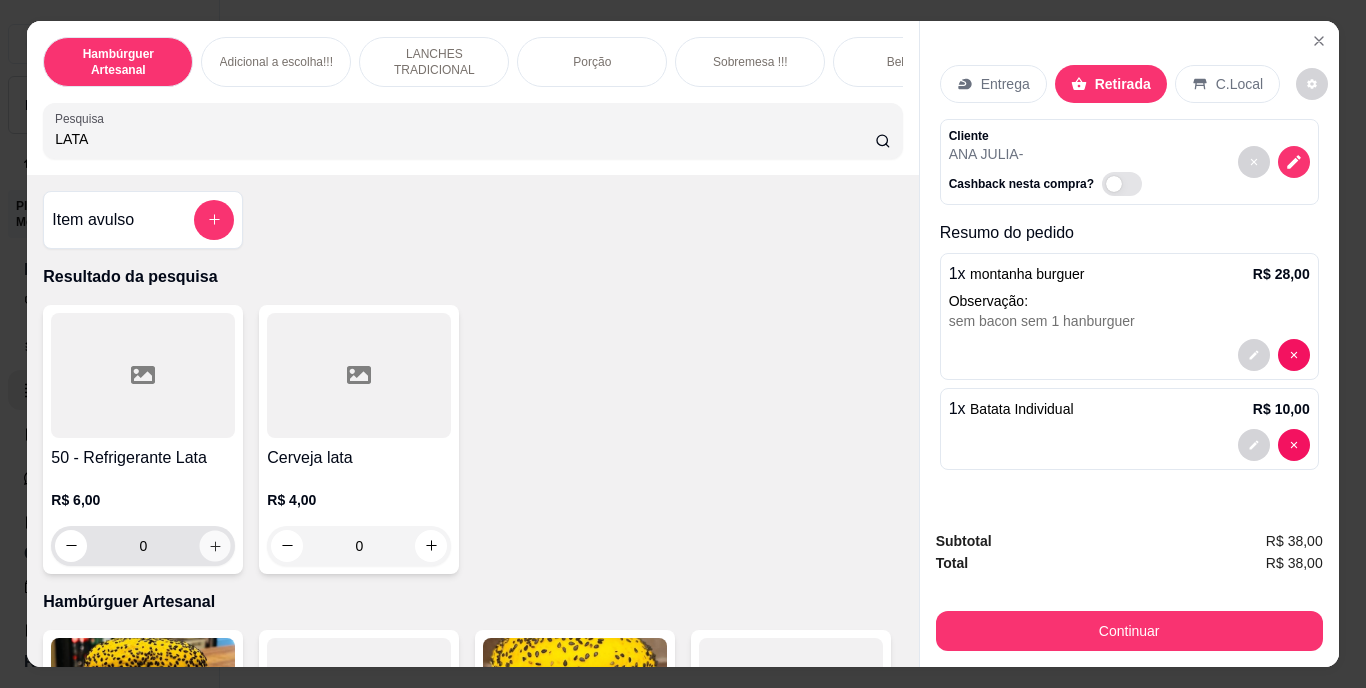 click 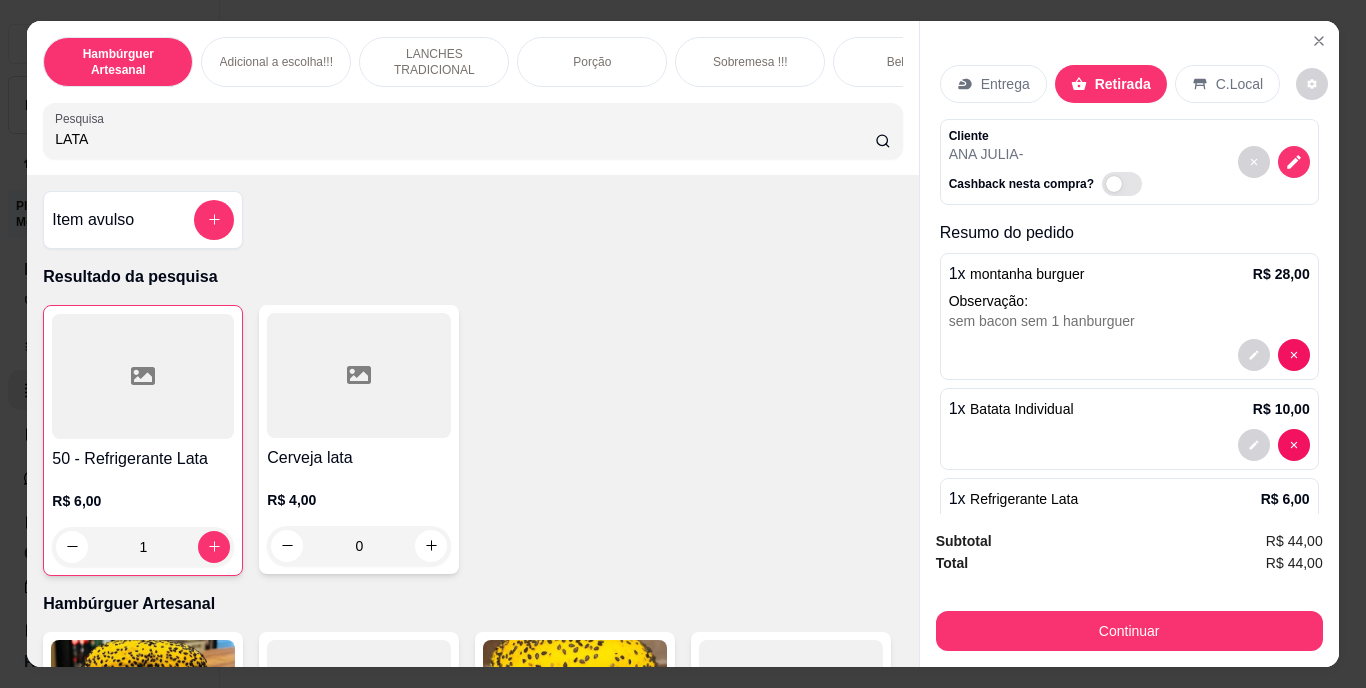 scroll, scrollTop: 73, scrollLeft: 0, axis: vertical 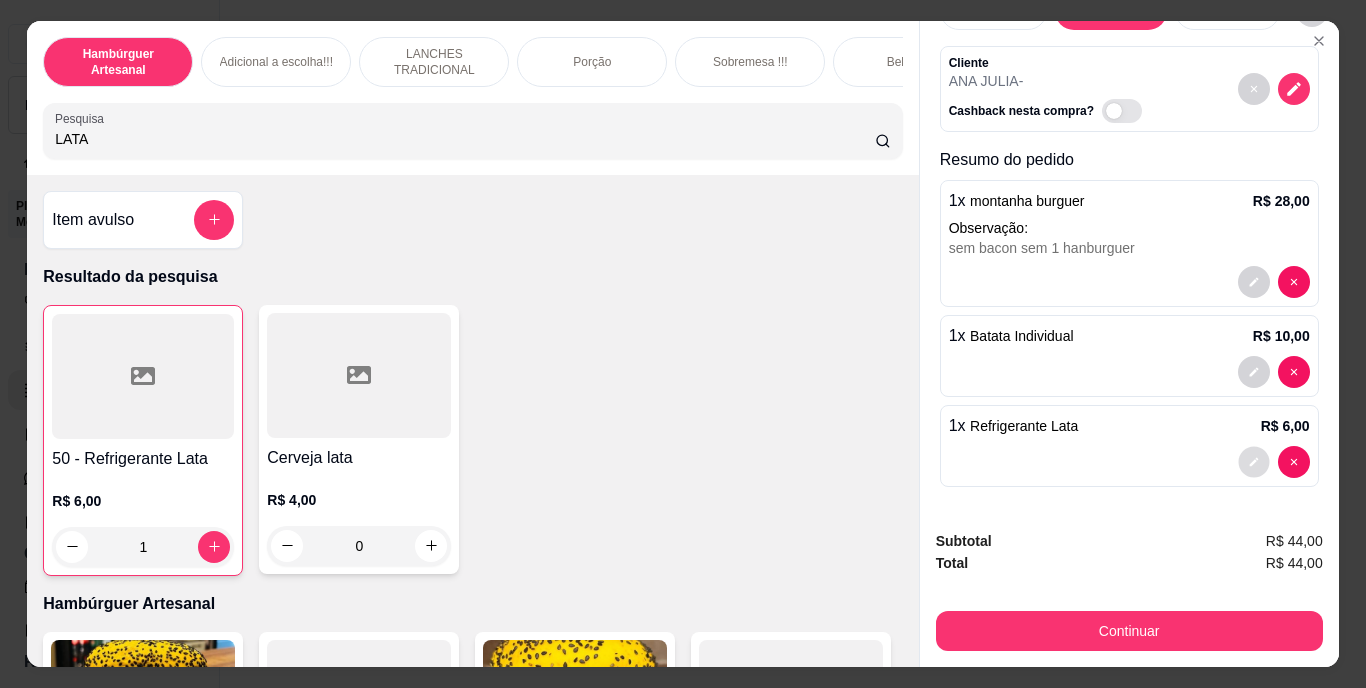 click at bounding box center [1253, 461] 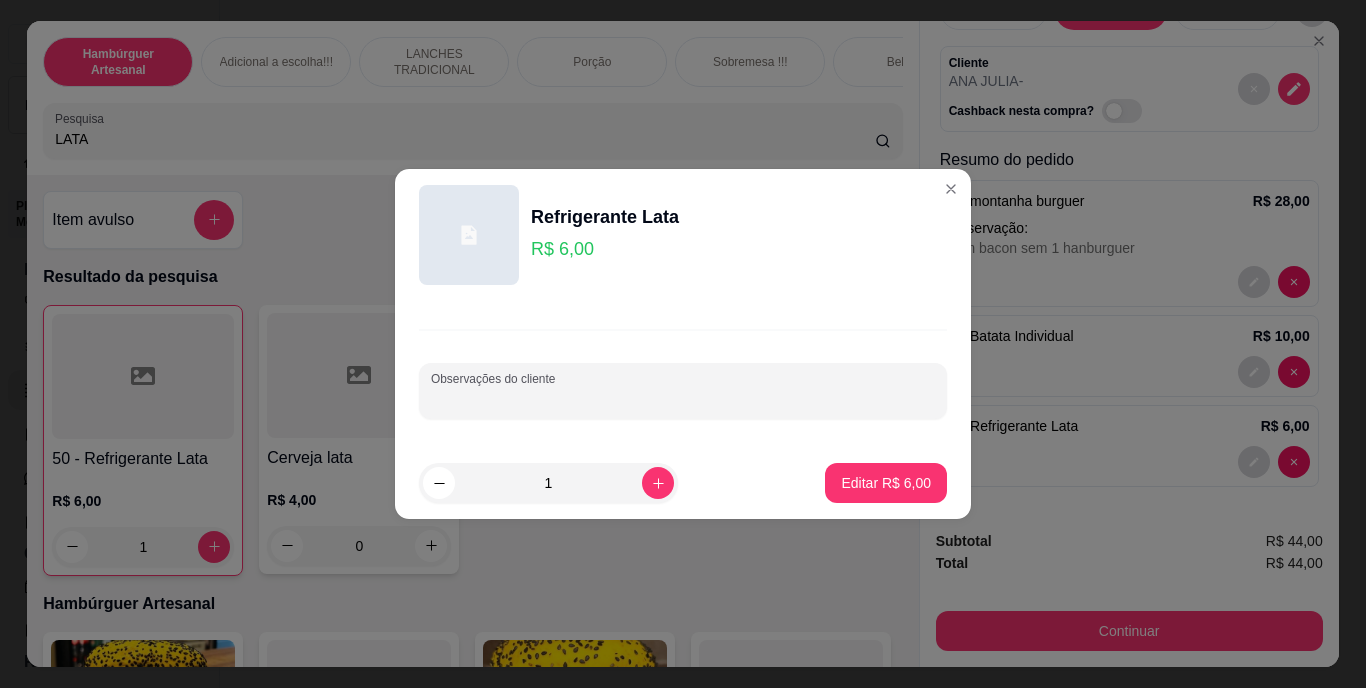 click on "Observações do cliente" at bounding box center (683, 399) 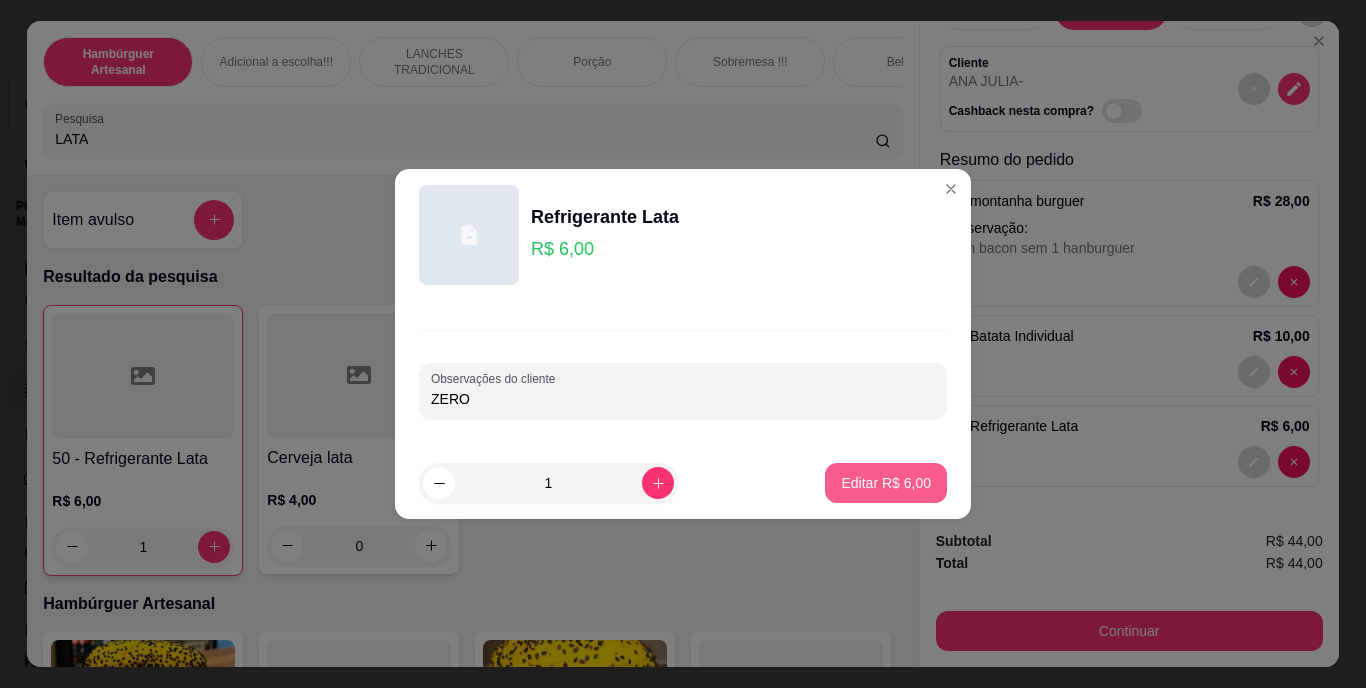 type on "ZERO" 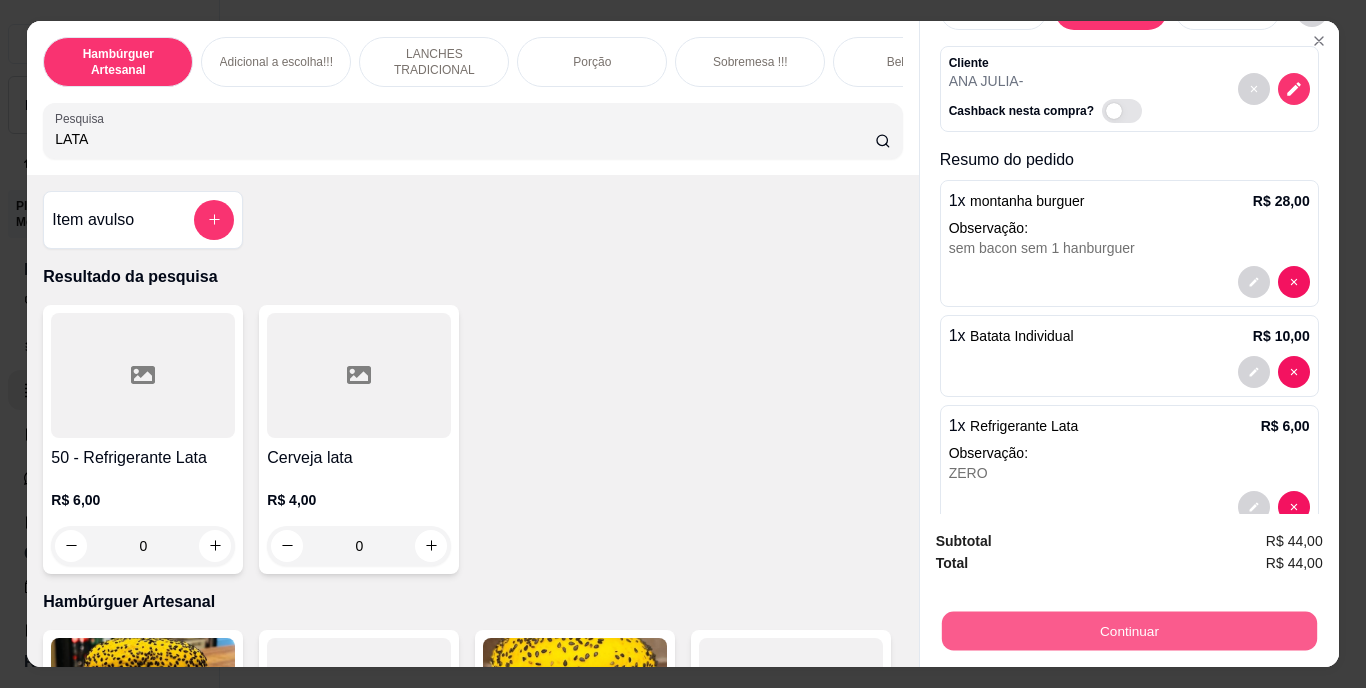 click on "Continuar" at bounding box center (1128, 631) 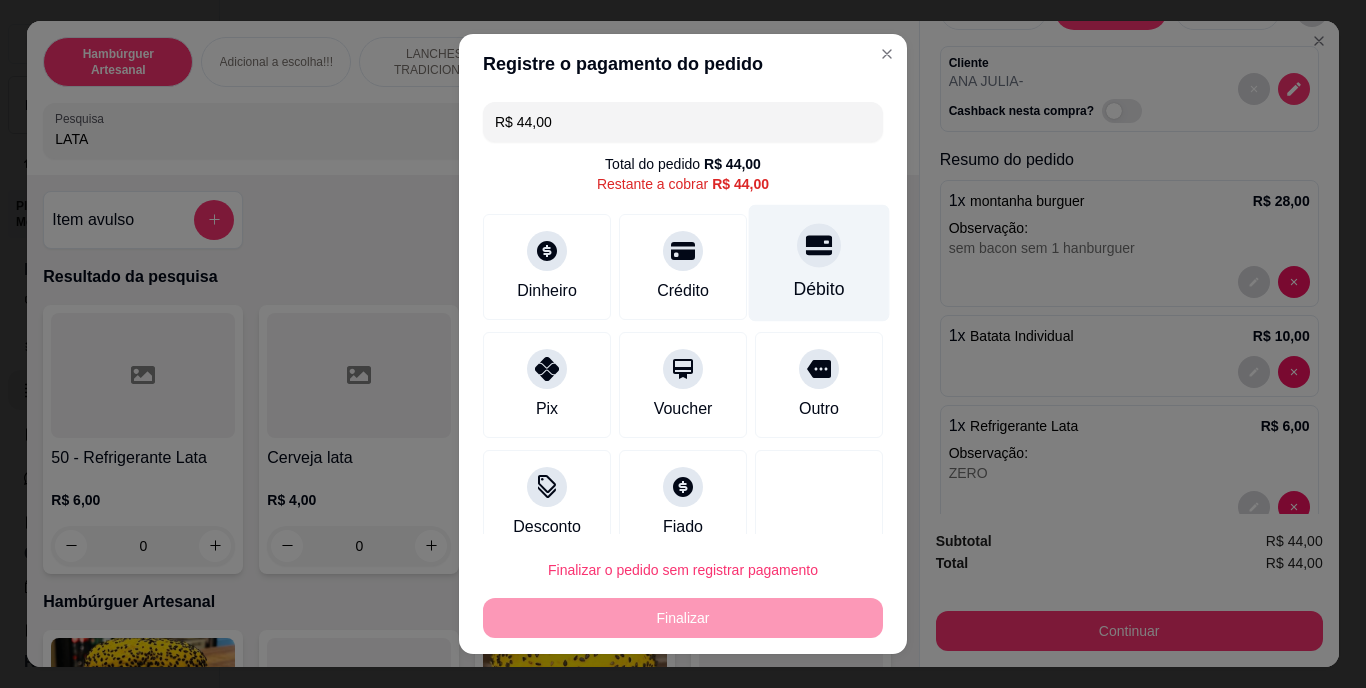 click on "Débito" at bounding box center (819, 290) 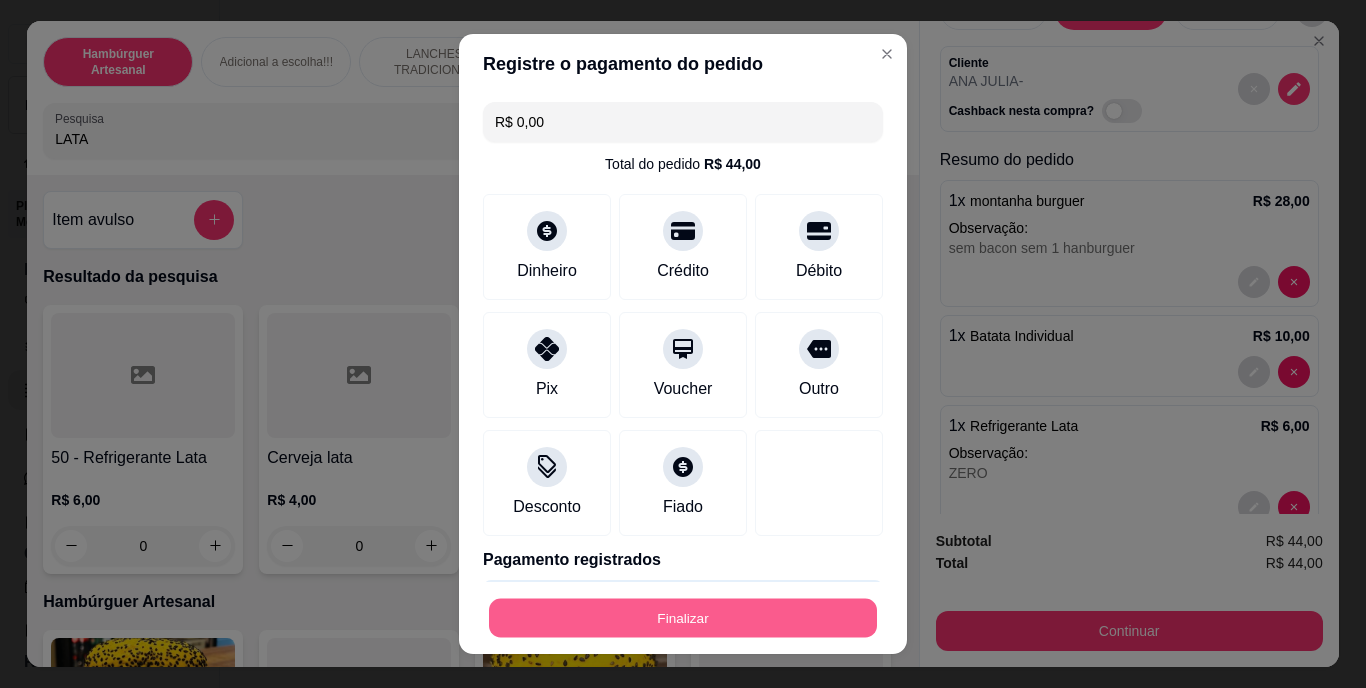 click on "Finalizar" at bounding box center [683, 617] 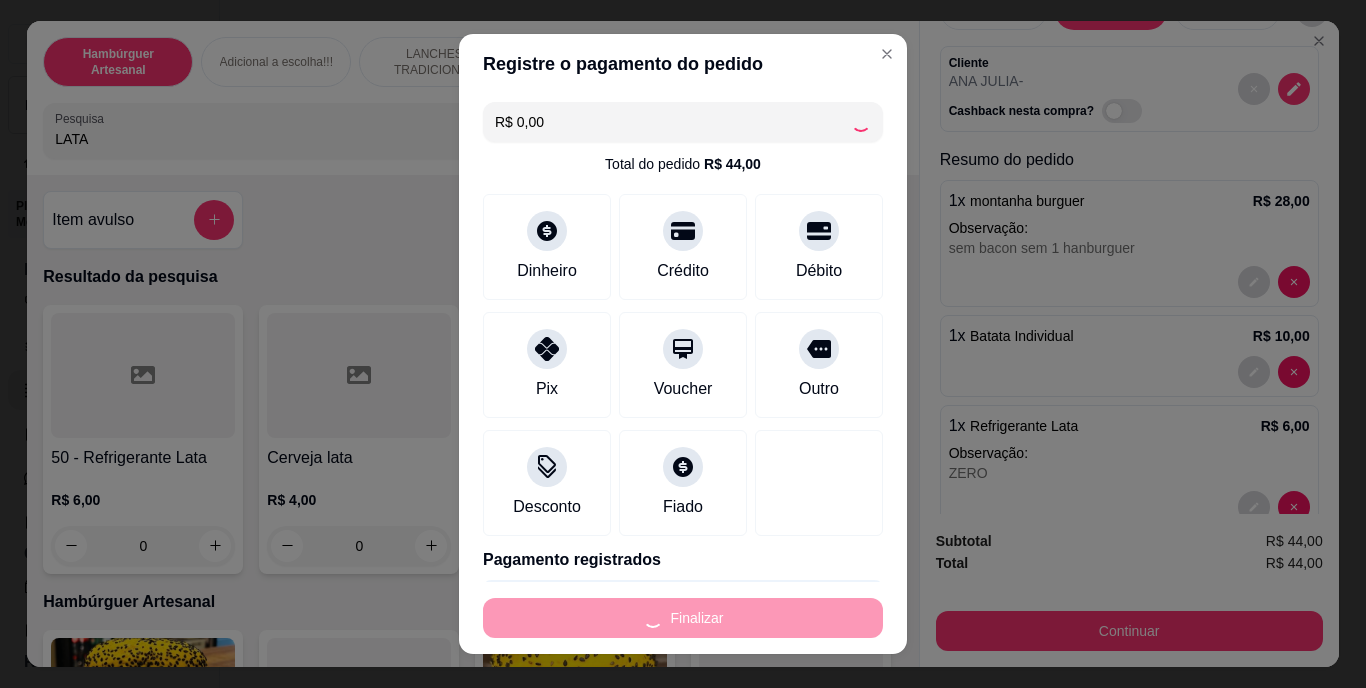 type on "0" 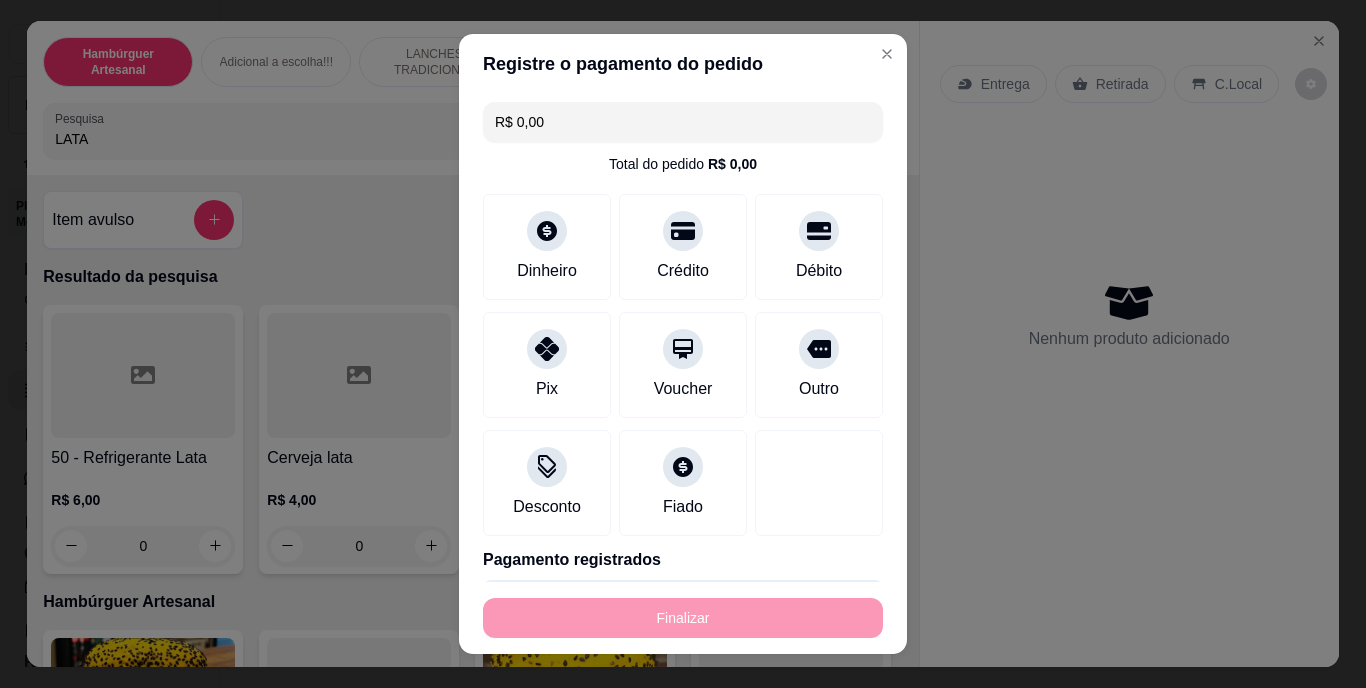 type on "-R$ 44,00" 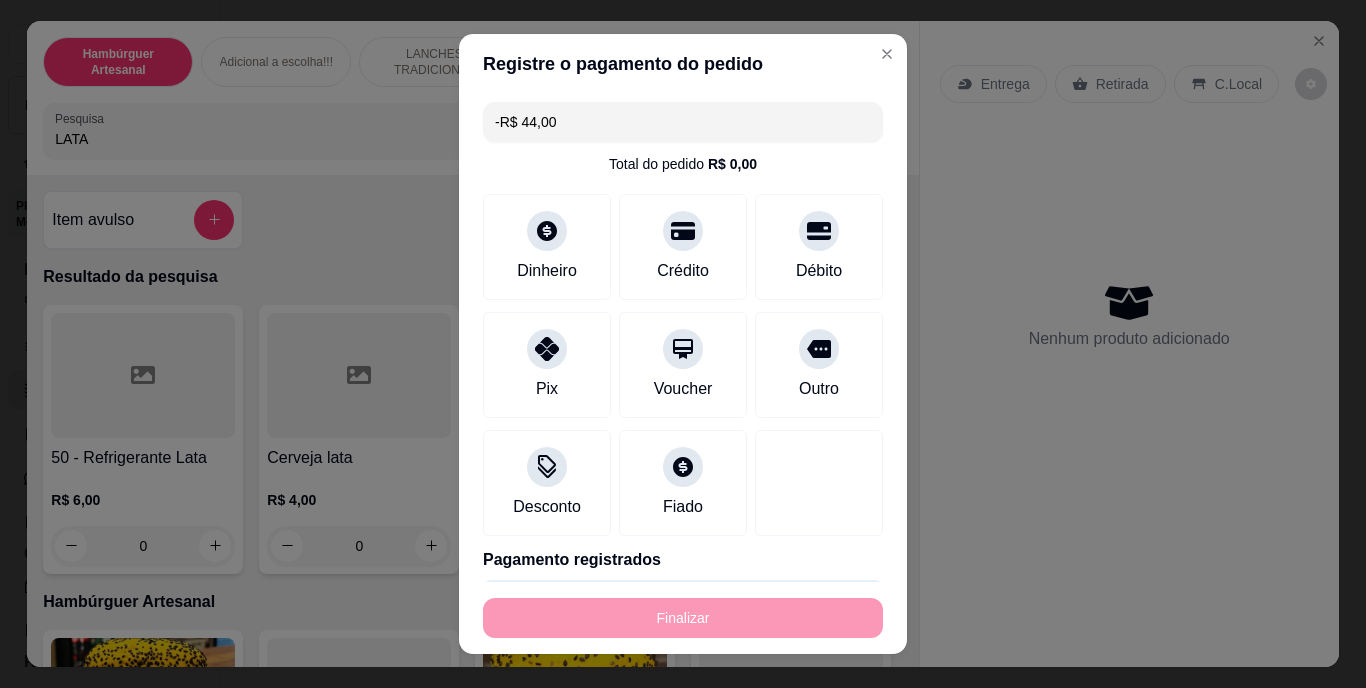 scroll, scrollTop: 0, scrollLeft: 0, axis: both 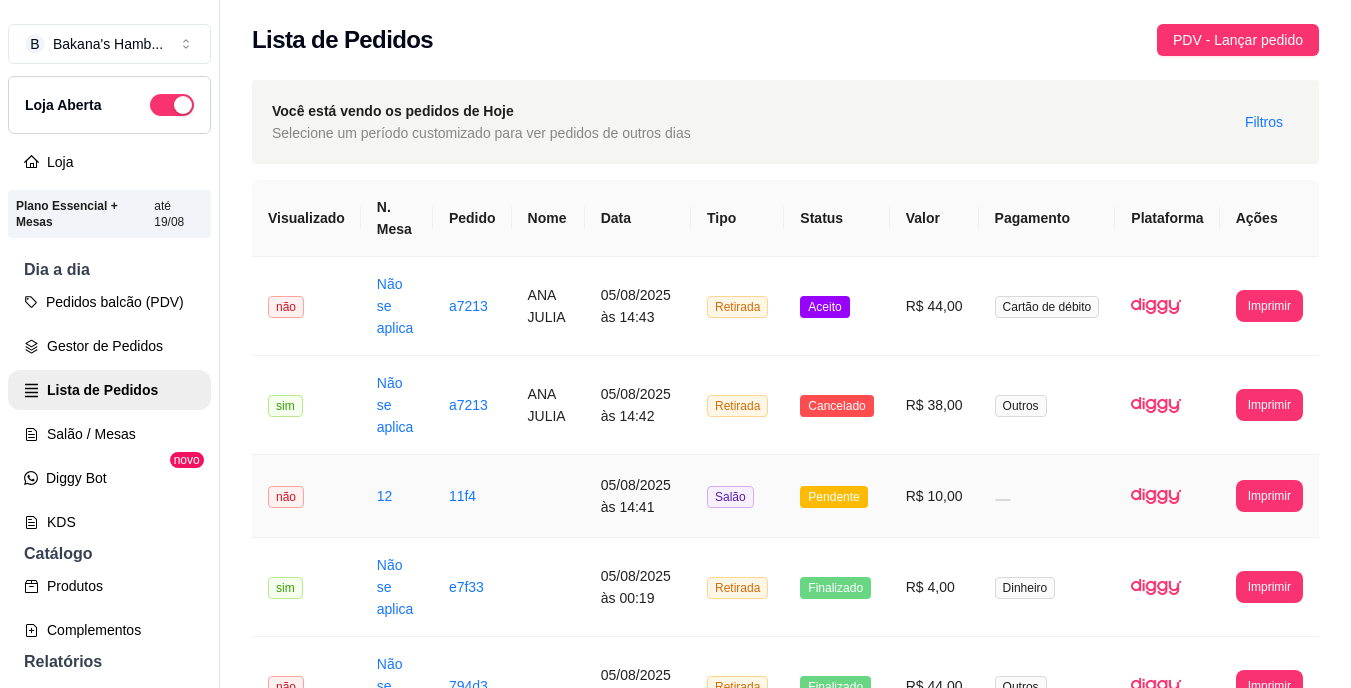 click at bounding box center (1047, 496) 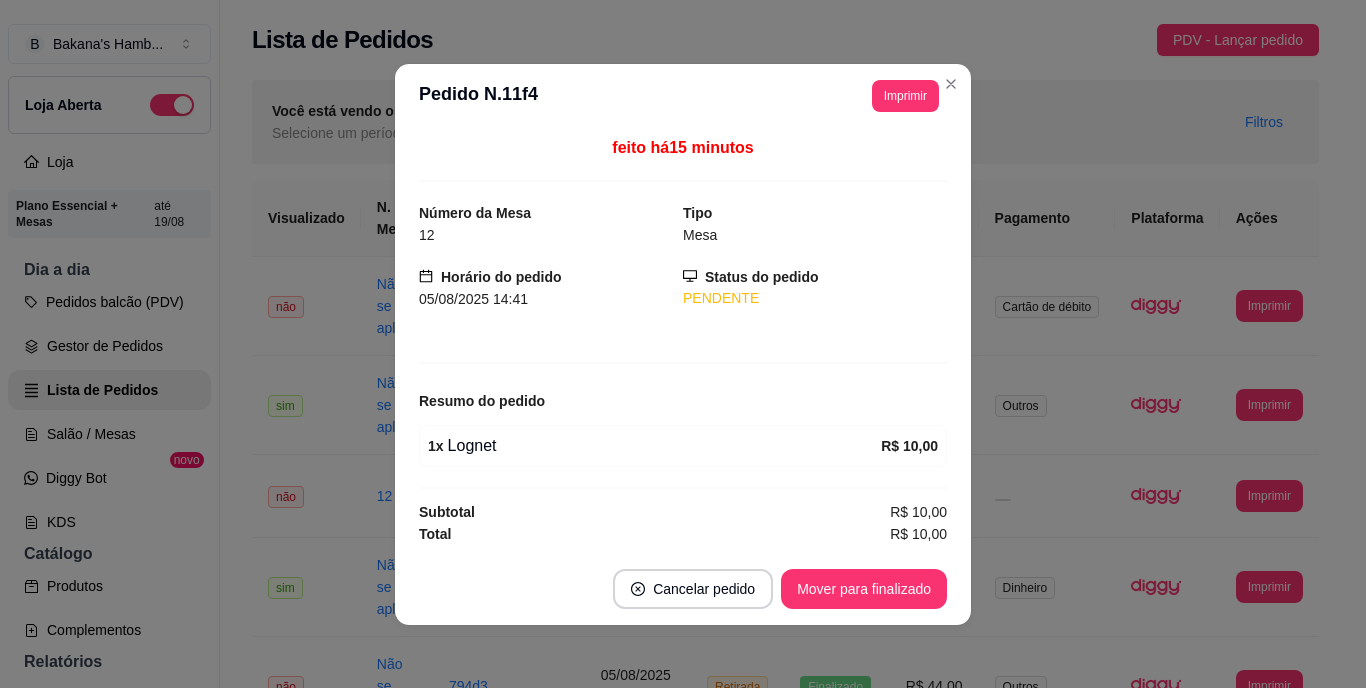 click on "feito há 15 minutos Número da Mesa 12 Tipo Mesa Horário do pedido 05/08/2025 14:41 Status do pedido PENDENTE Resumo do pedido 1 x Lognet R$ 10,00 Subtotal R$ 10,00 Total R$ 10,00" at bounding box center (683, 340) 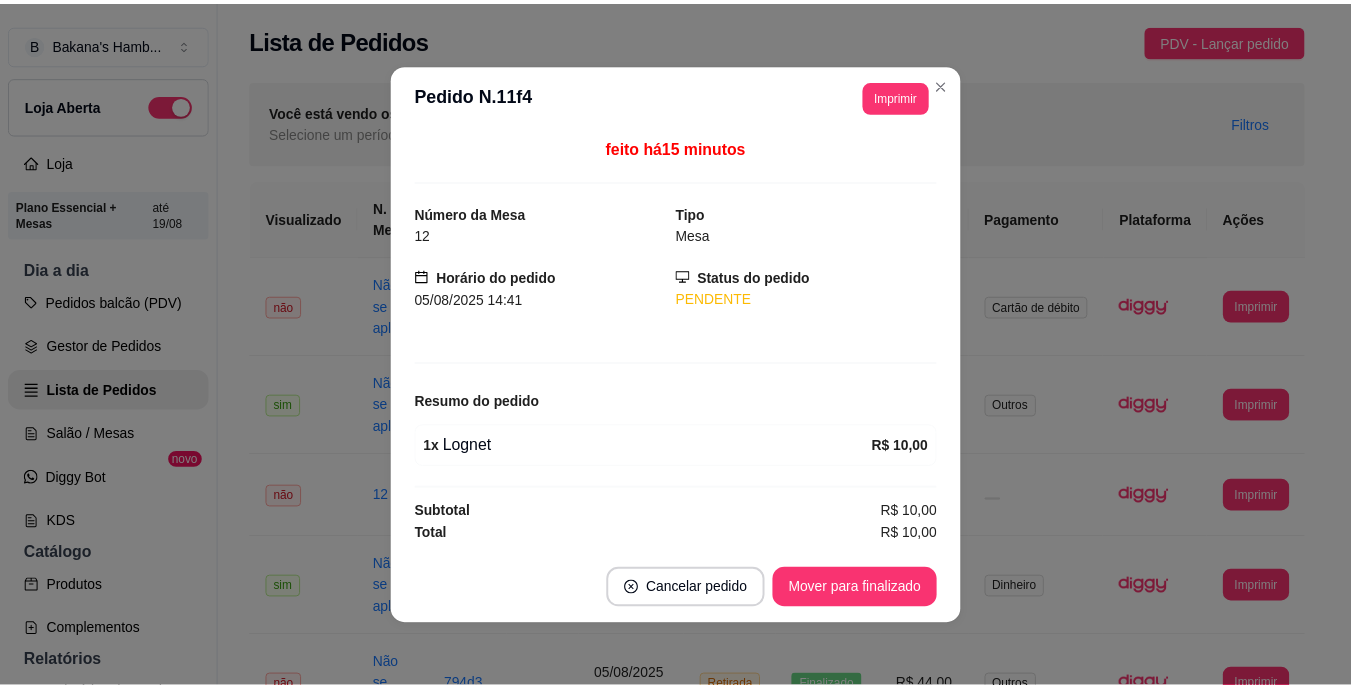 scroll, scrollTop: 1, scrollLeft: 0, axis: vertical 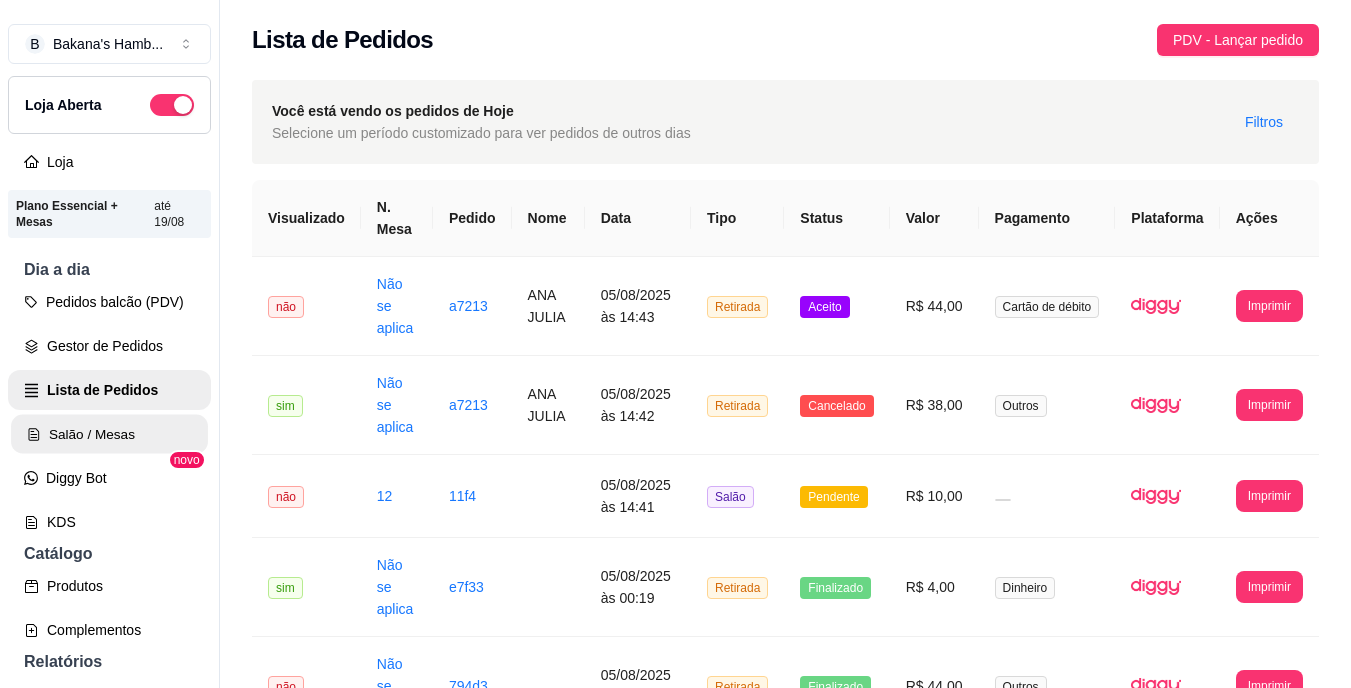 click on "Salão / Mesas" at bounding box center [109, 434] 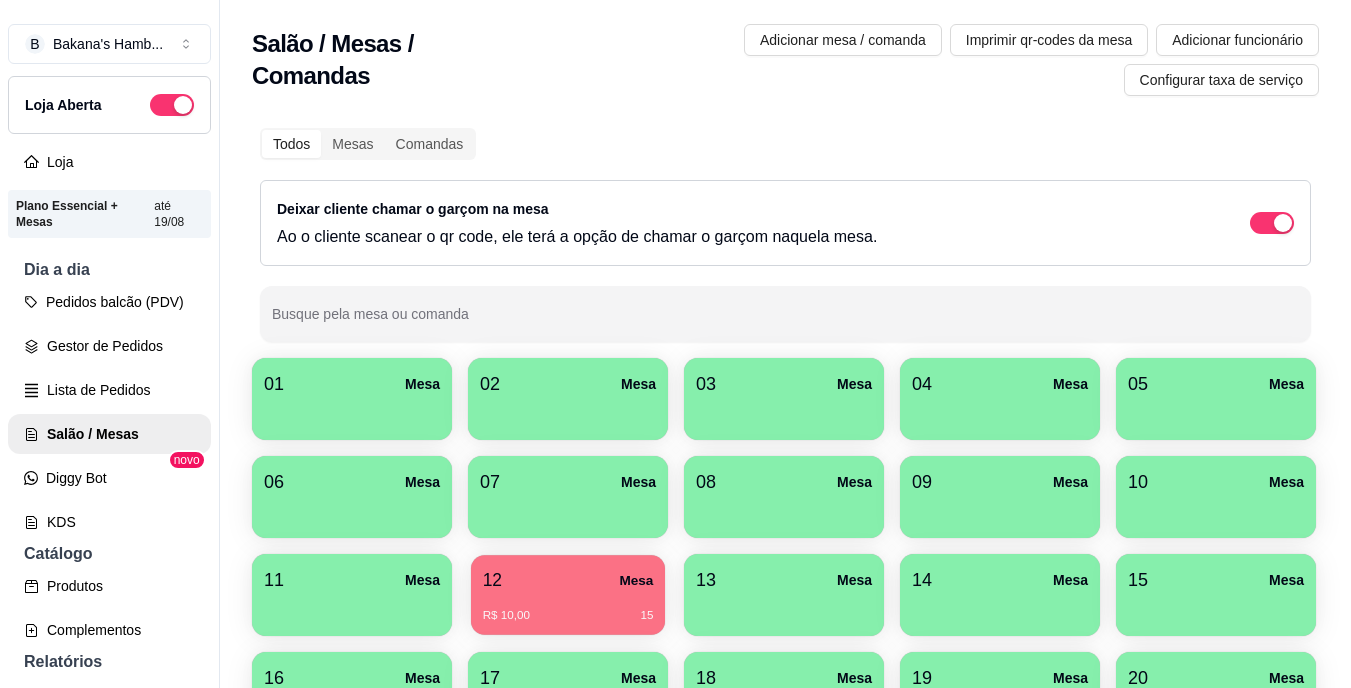click on "12 Mesa" at bounding box center (568, 580) 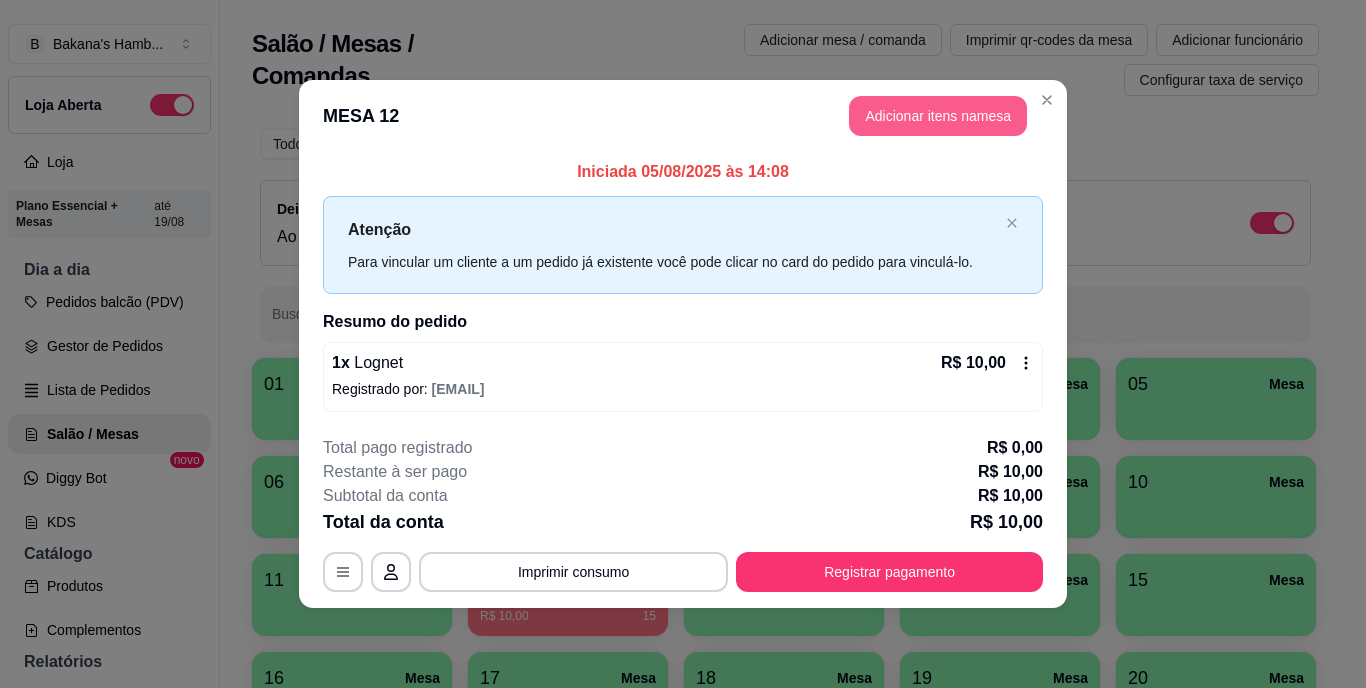 click on "Adicionar itens na  mesa" at bounding box center (938, 116) 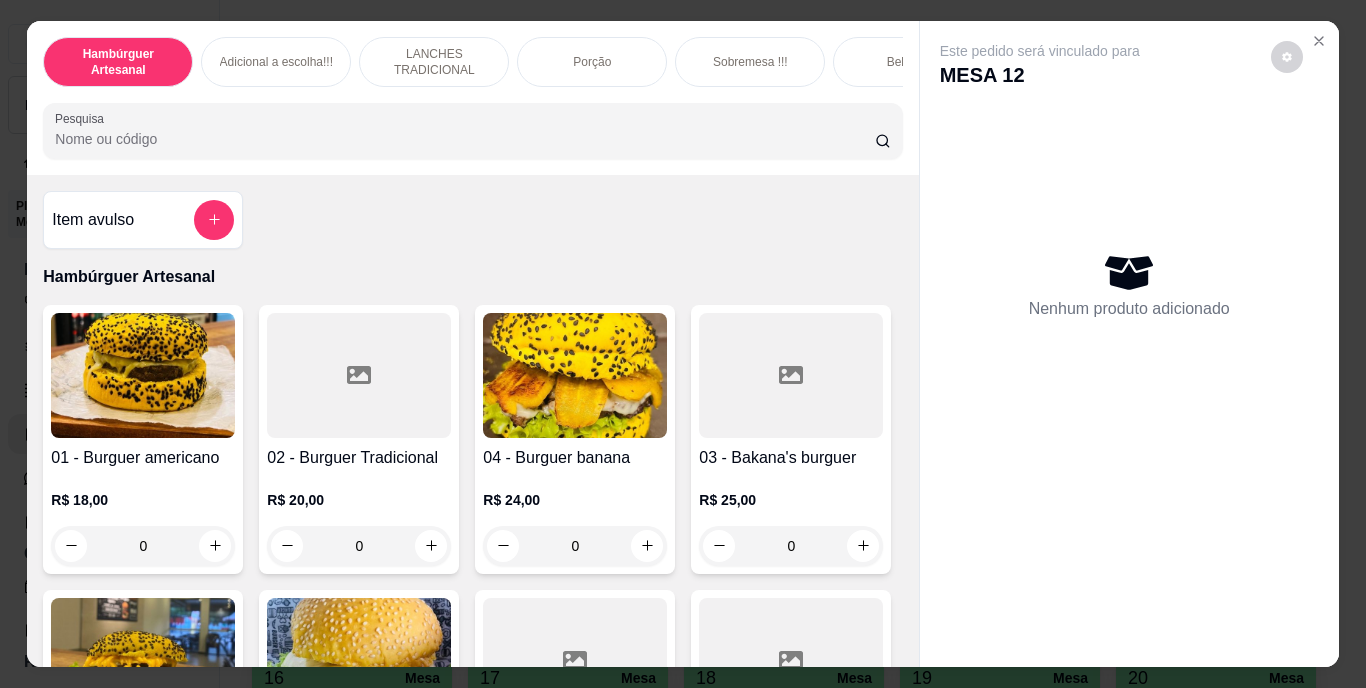 click on "Pesquisa" at bounding box center (465, 139) 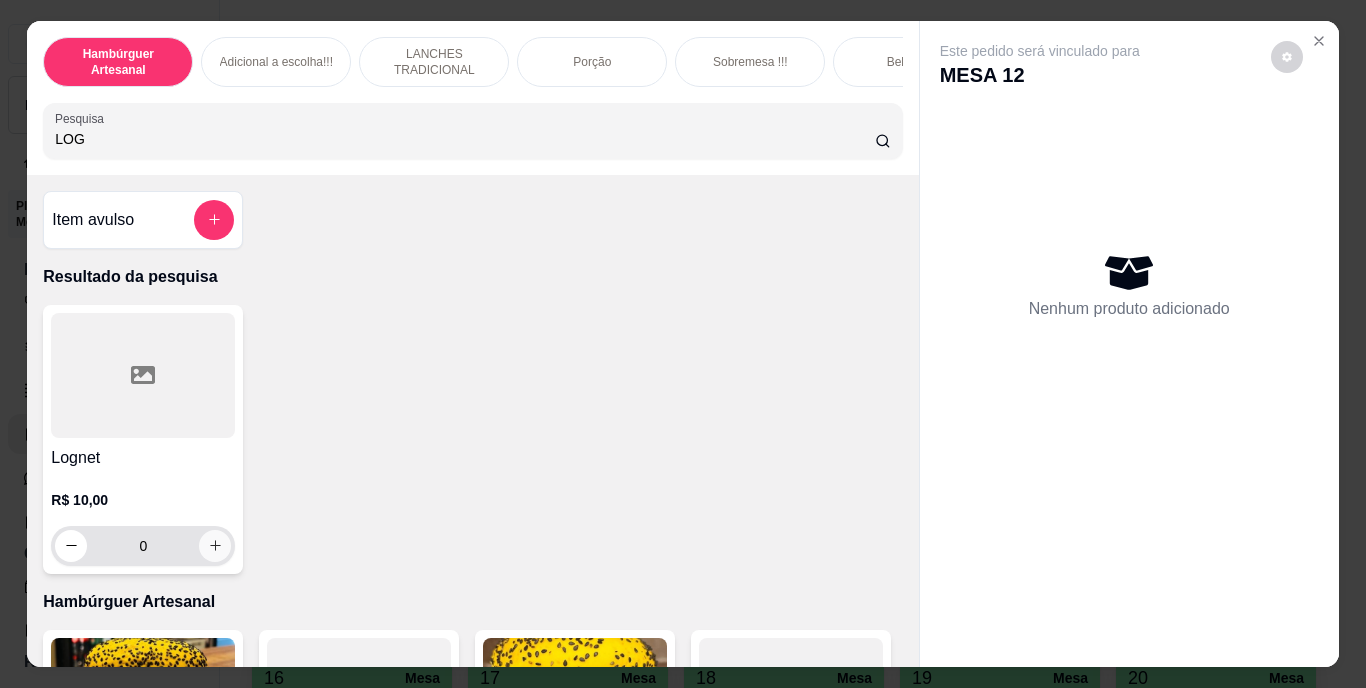 type on "LOG" 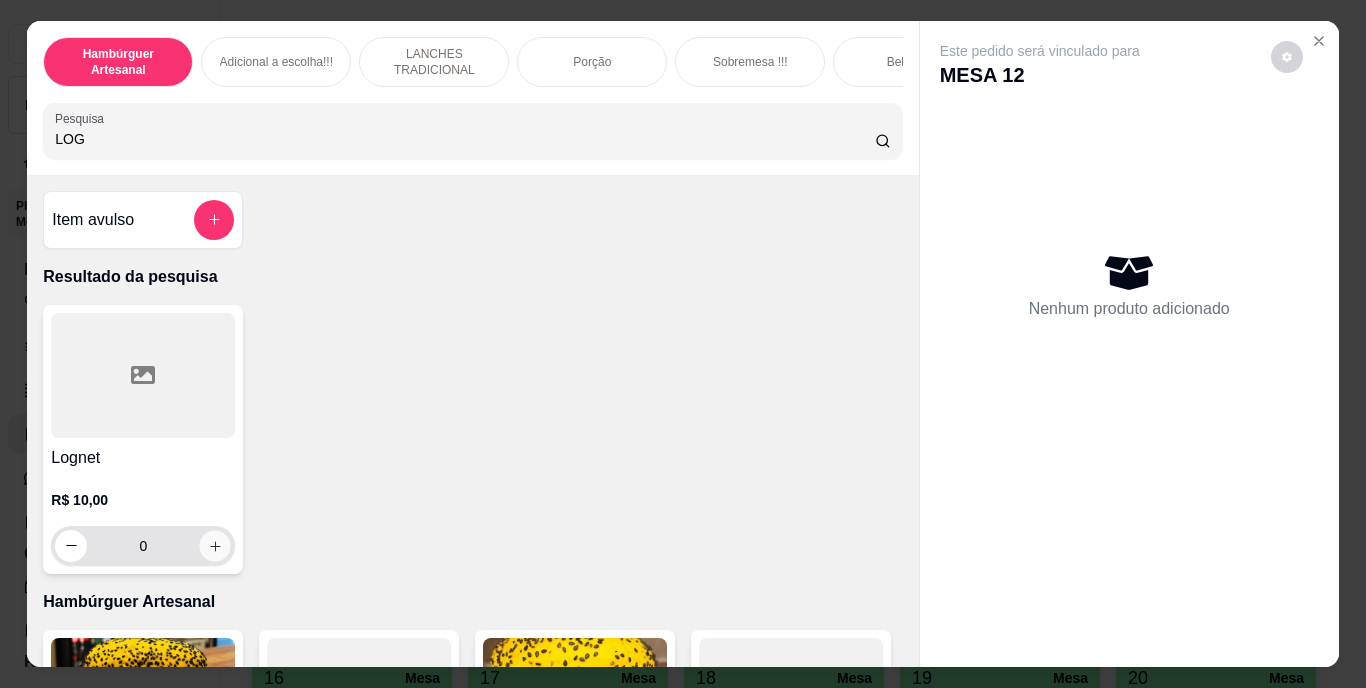click 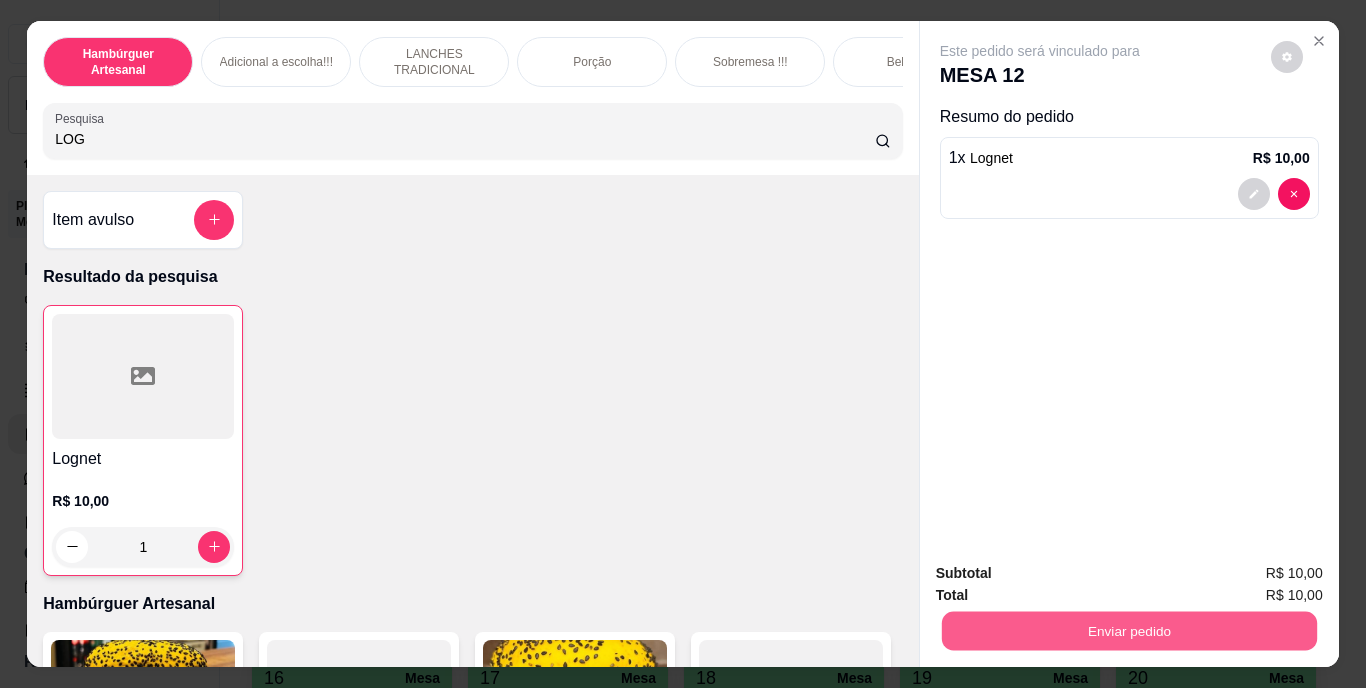click on "Enviar pedido" at bounding box center [1128, 631] 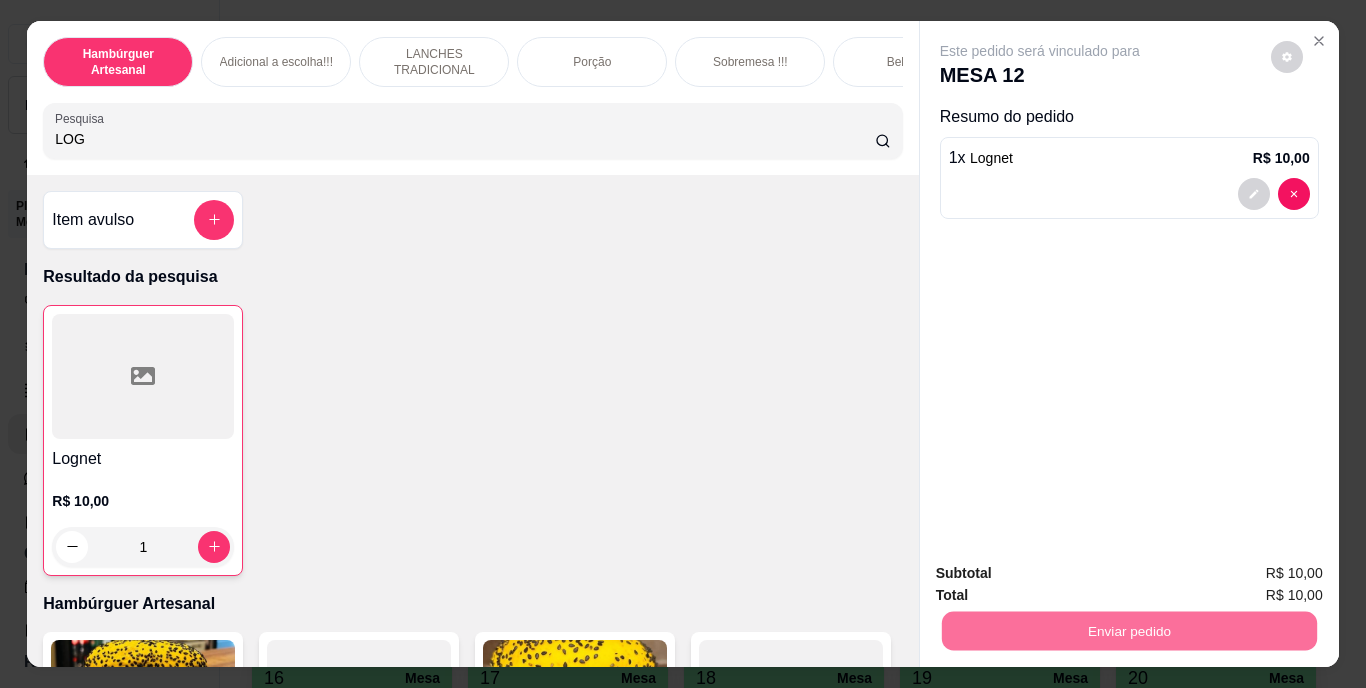 click on "Não registrar e enviar pedido" at bounding box center [1063, 574] 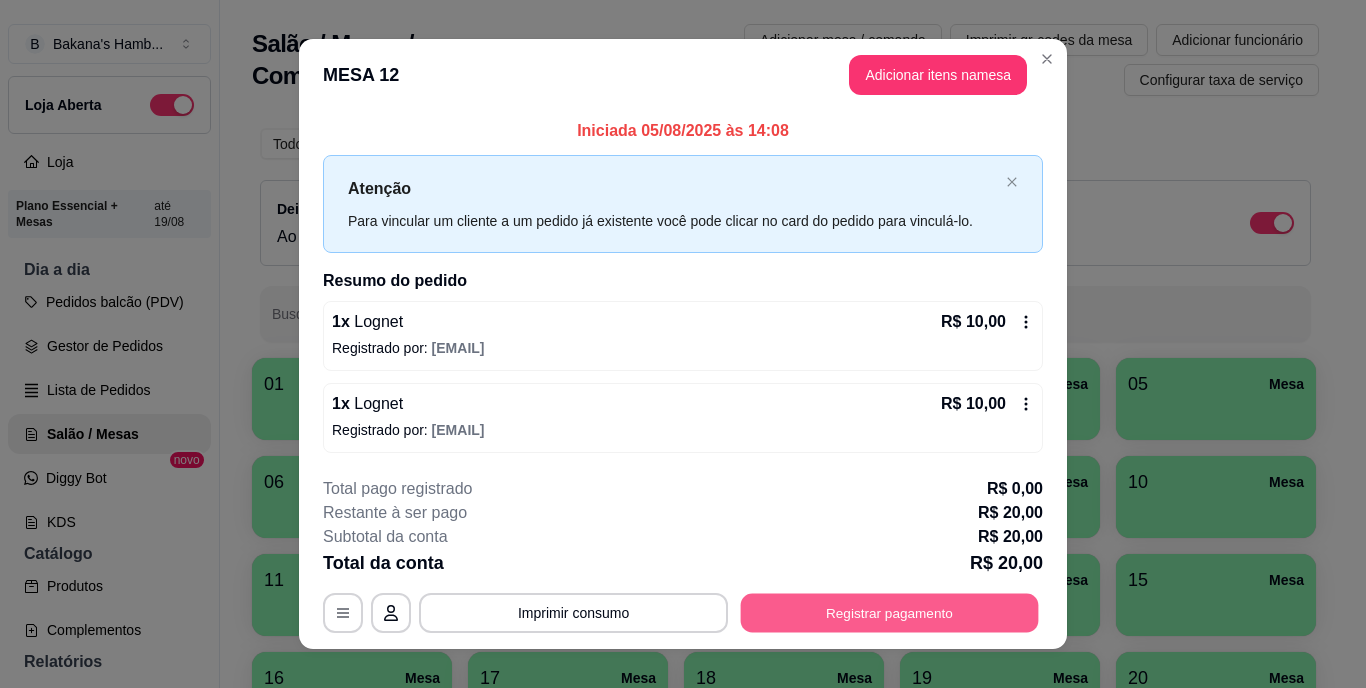 click on "Registrar pagamento" at bounding box center (890, 612) 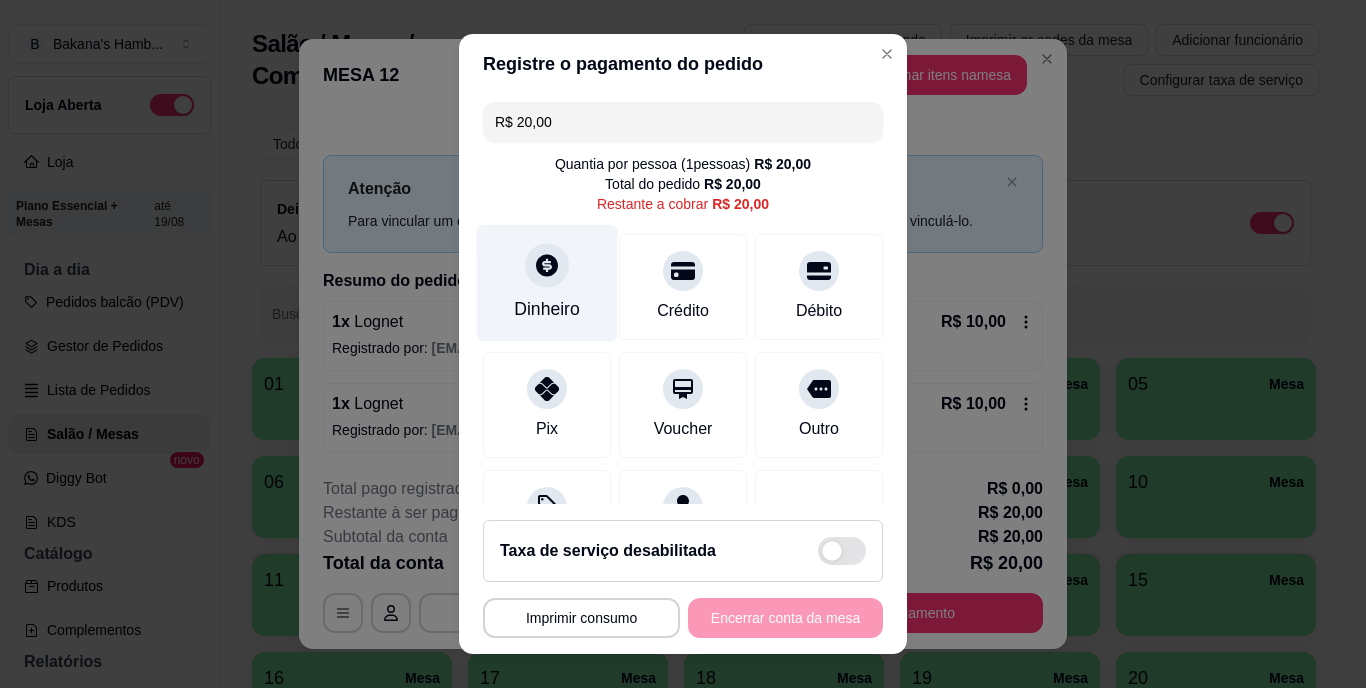 click on "Dinheiro" at bounding box center [547, 310] 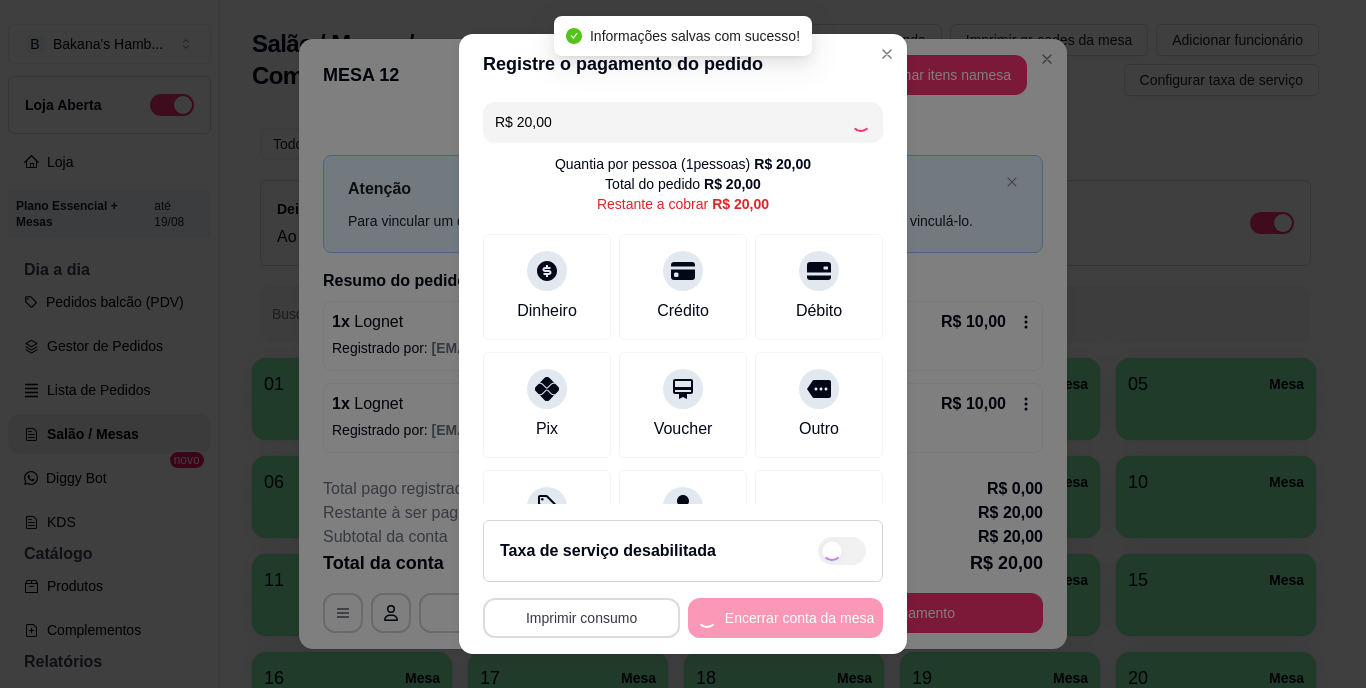 type on "R$ 0,00" 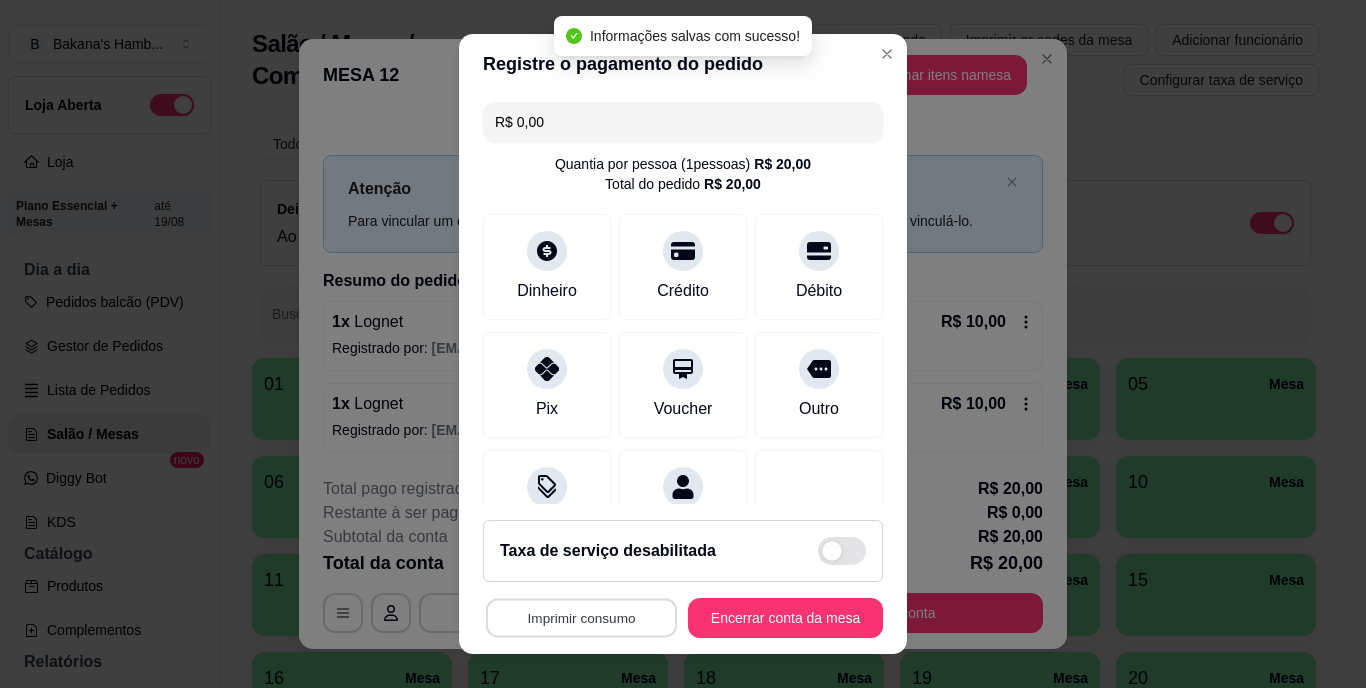 click on "Imprimir consumo" at bounding box center (581, 617) 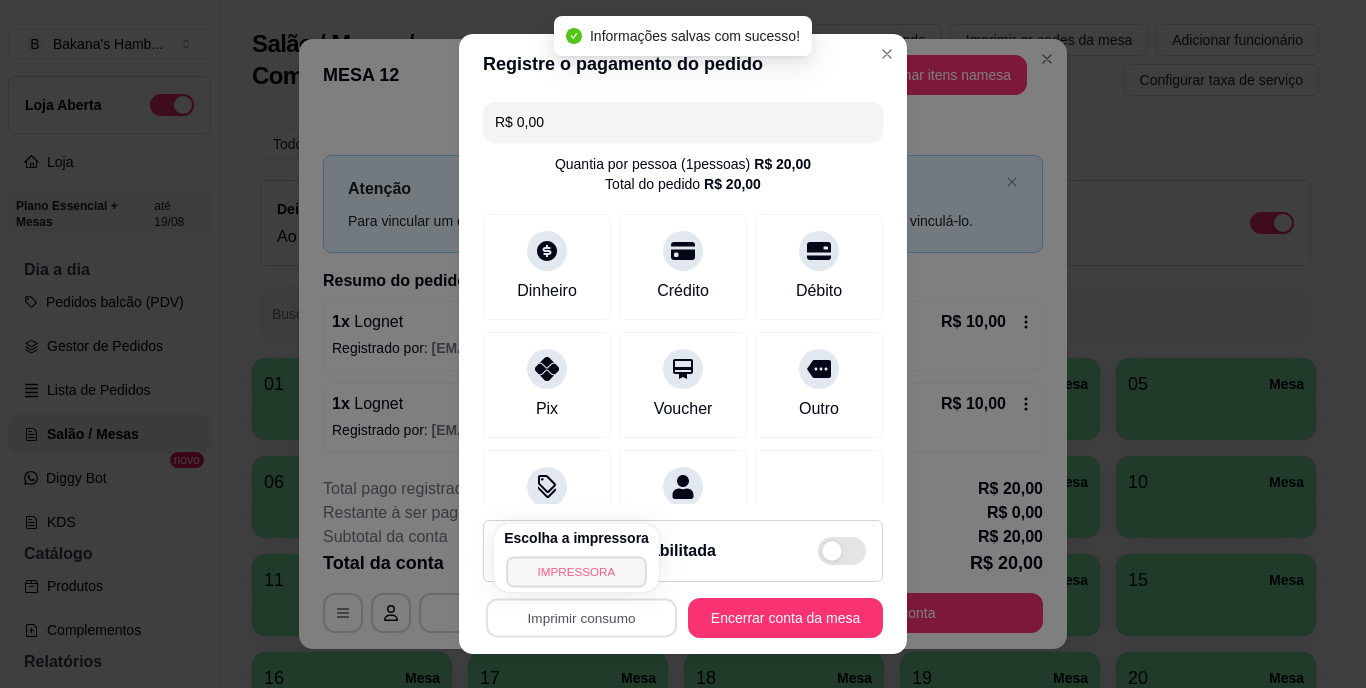 click on "IMPRESSORA" at bounding box center [576, 571] 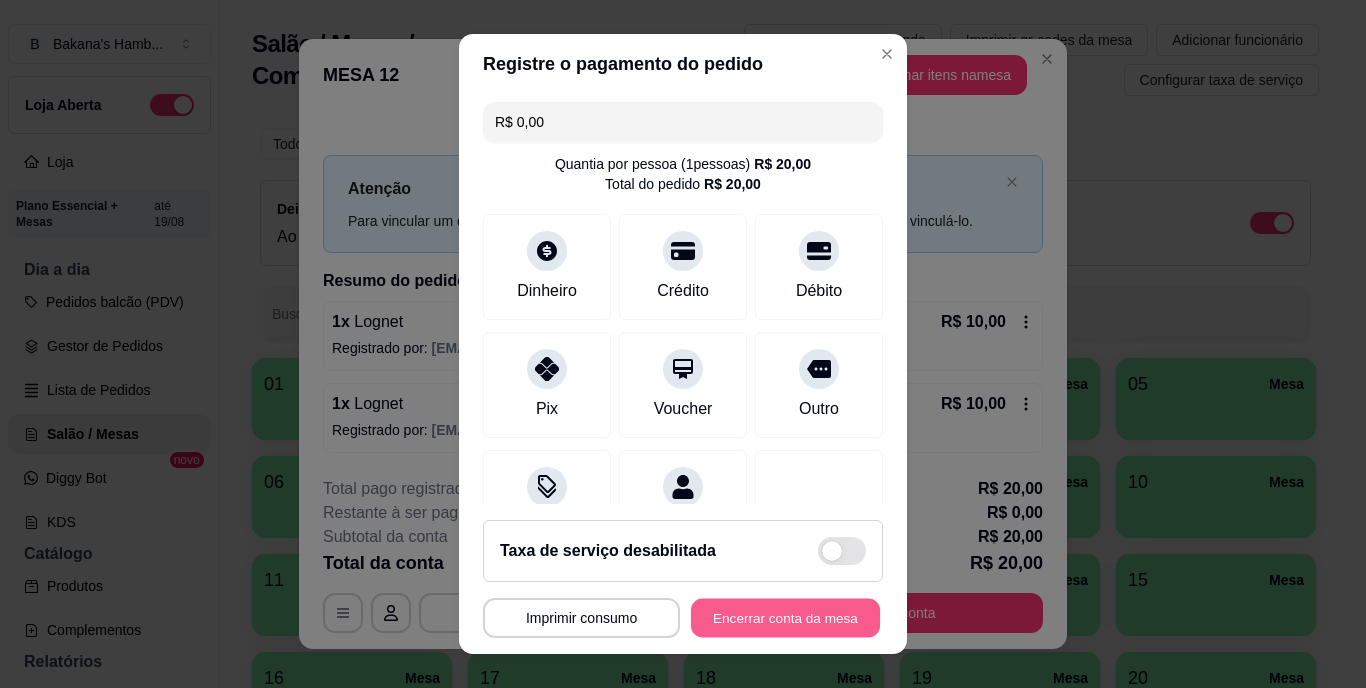 click on "Encerrar conta da mesa" at bounding box center [785, 617] 